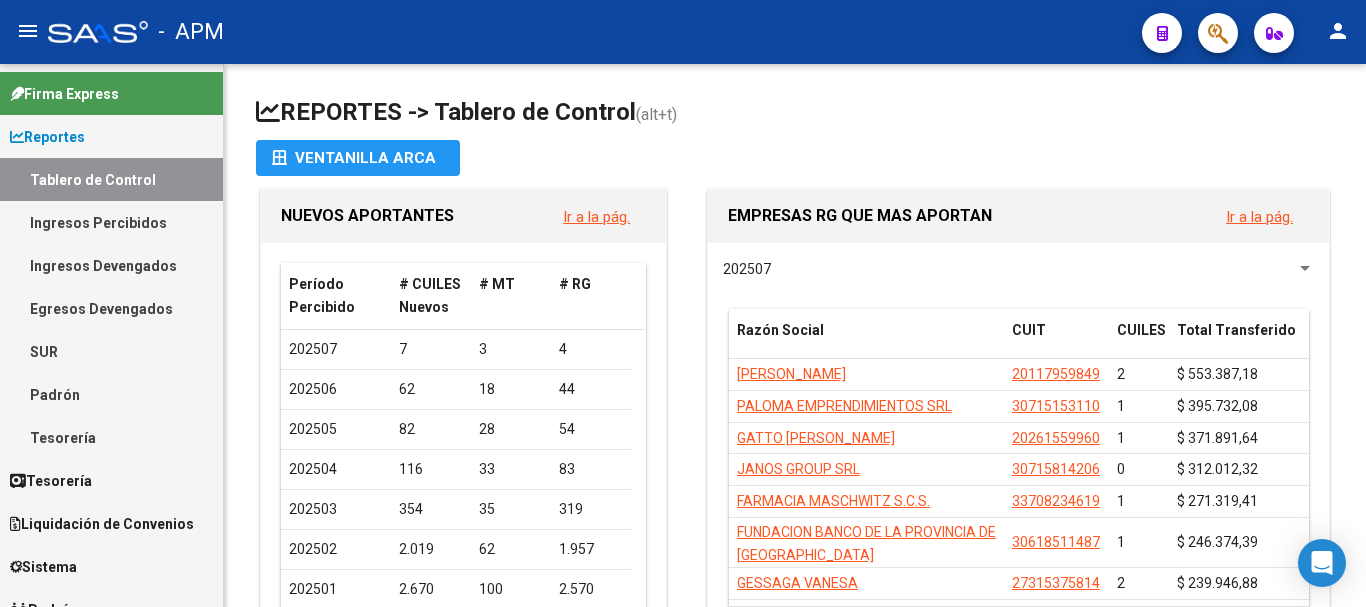 scroll, scrollTop: 0, scrollLeft: 0, axis: both 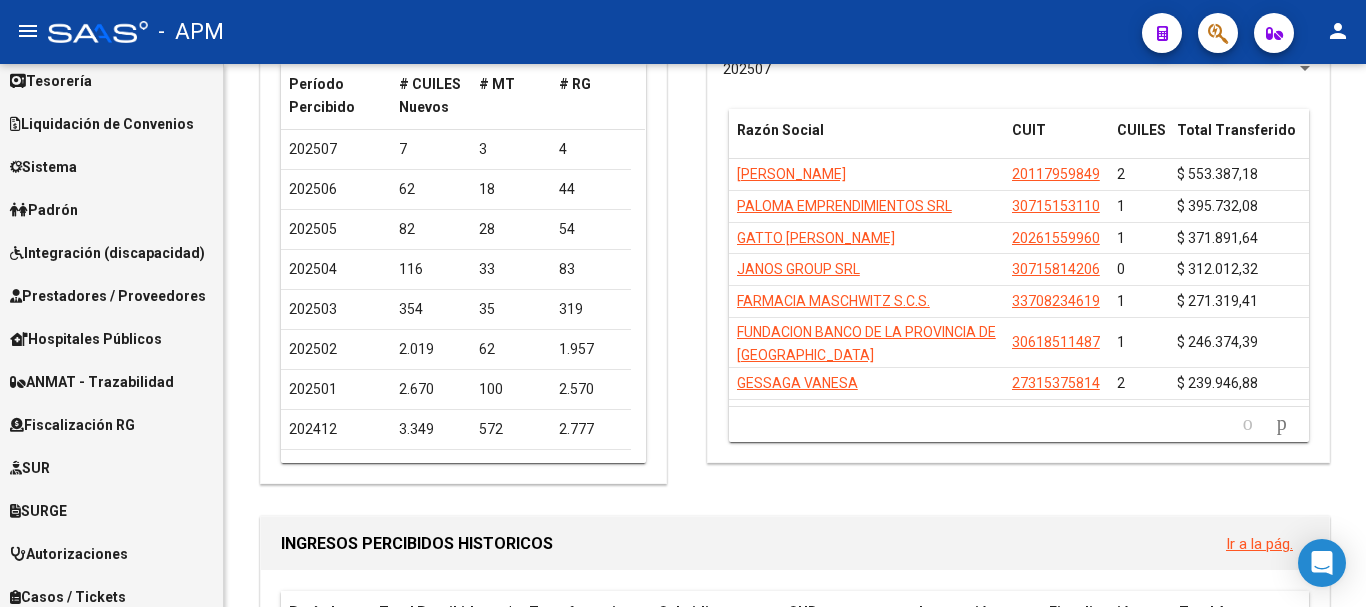 click on "Integración (discapacidad)" at bounding box center [107, 253] 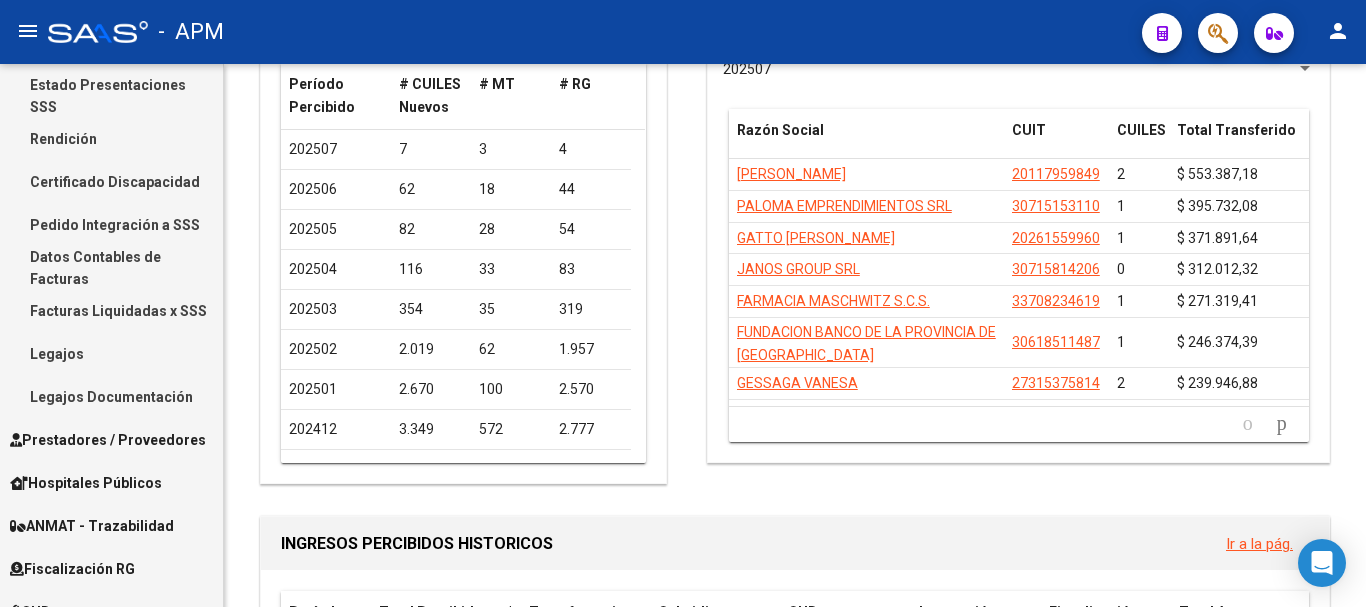 scroll, scrollTop: 199, scrollLeft: 0, axis: vertical 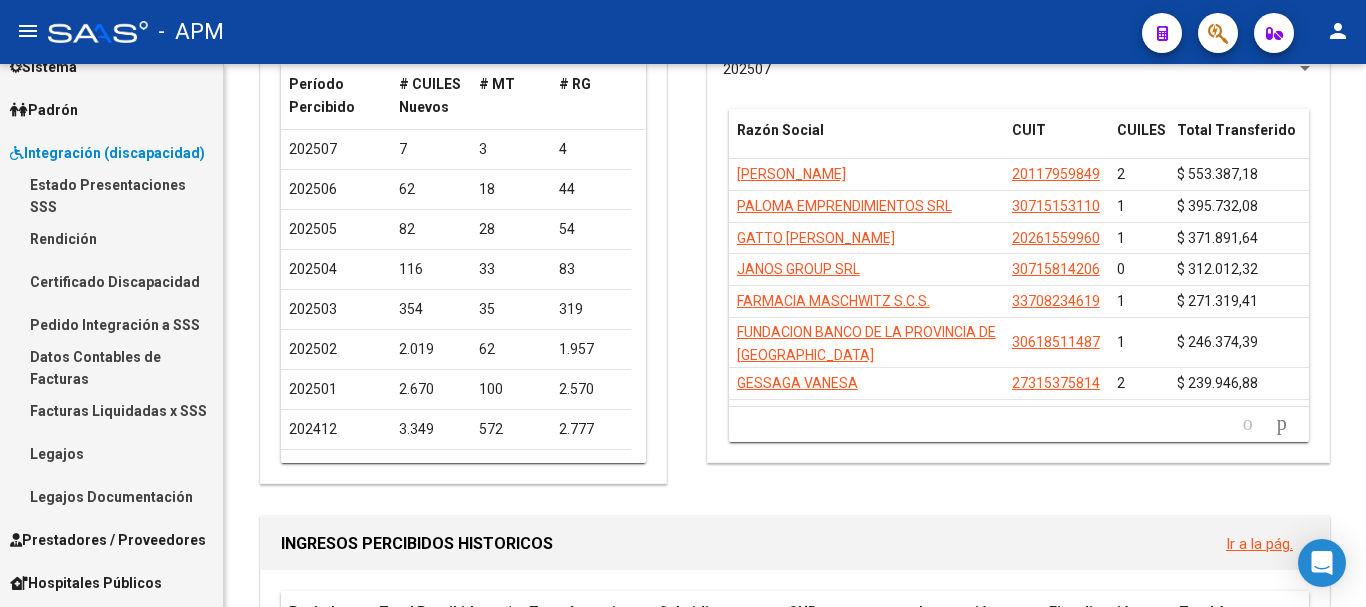 click on "Estado Presentaciones SSS" at bounding box center [111, 195] 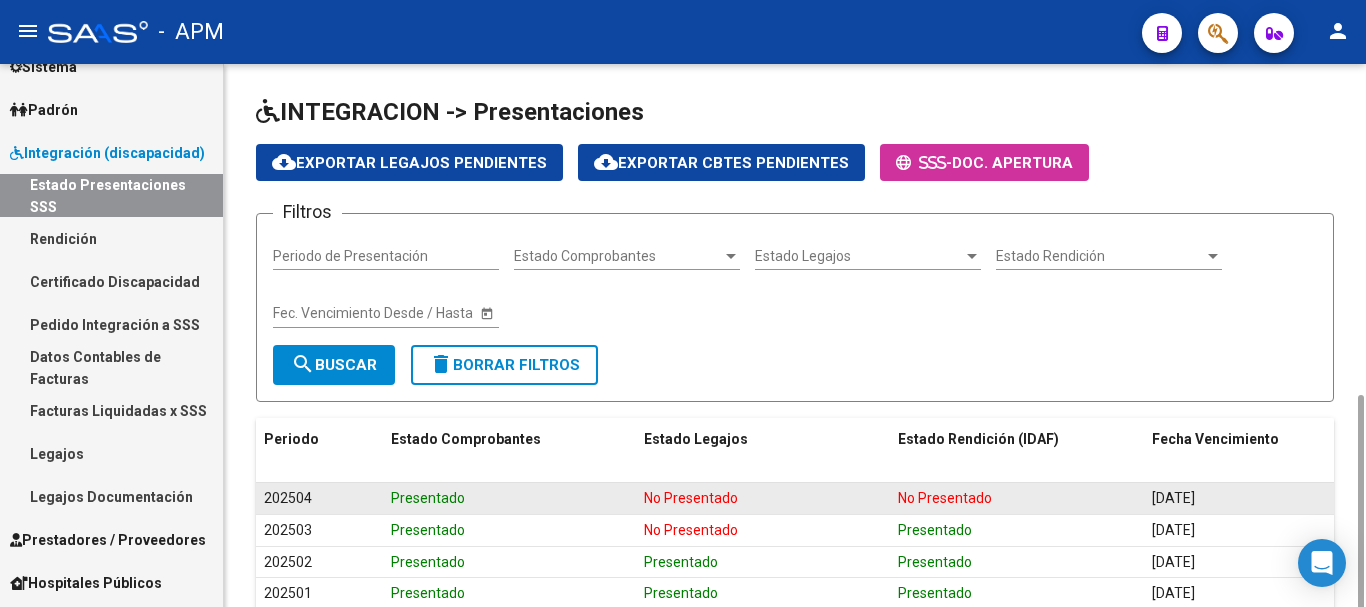 scroll, scrollTop: 200, scrollLeft: 0, axis: vertical 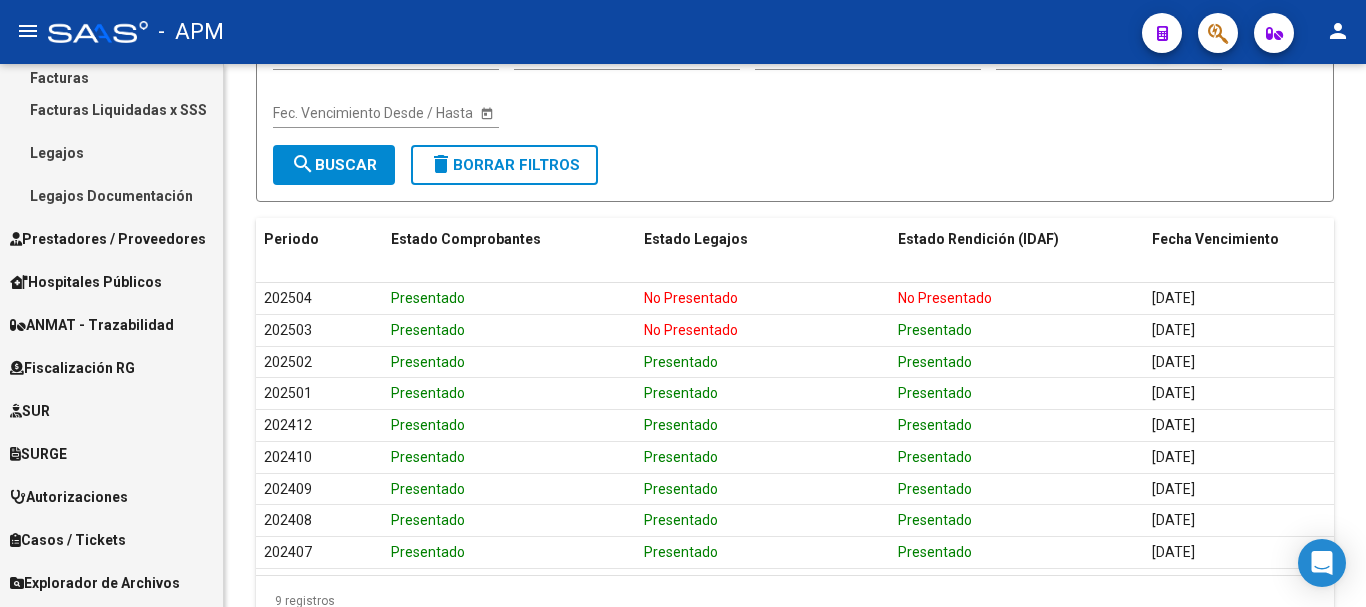 click on "Prestadores / Proveedores" at bounding box center (108, 239) 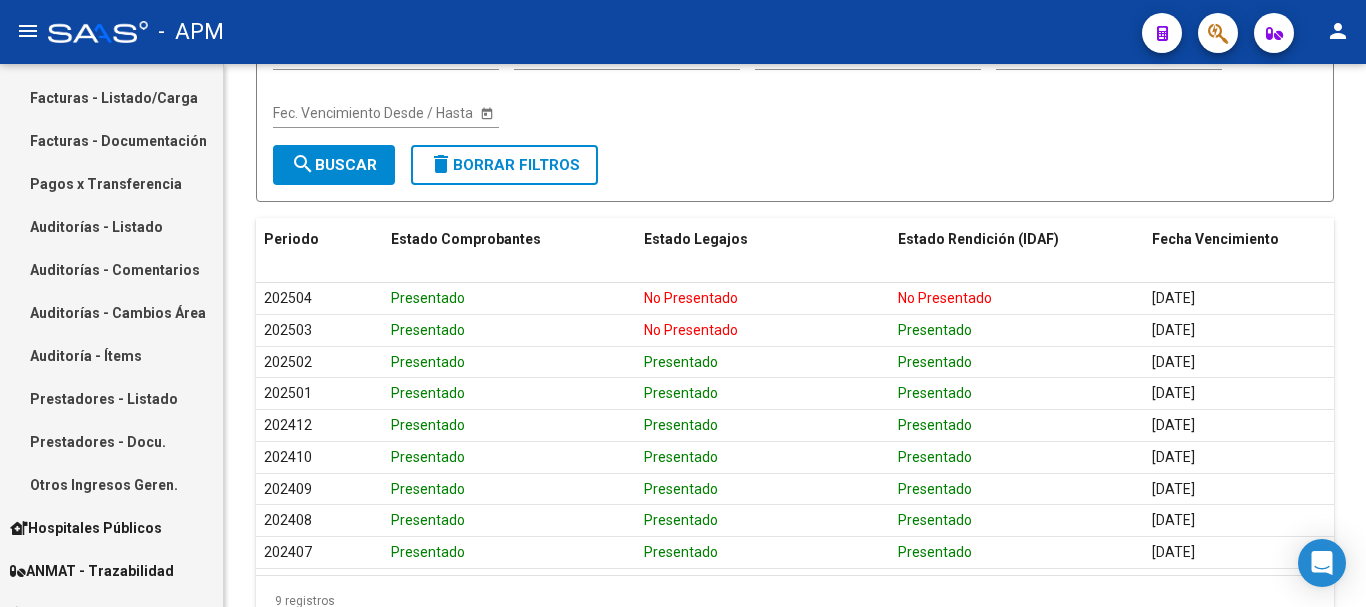 scroll, scrollTop: 200, scrollLeft: 0, axis: vertical 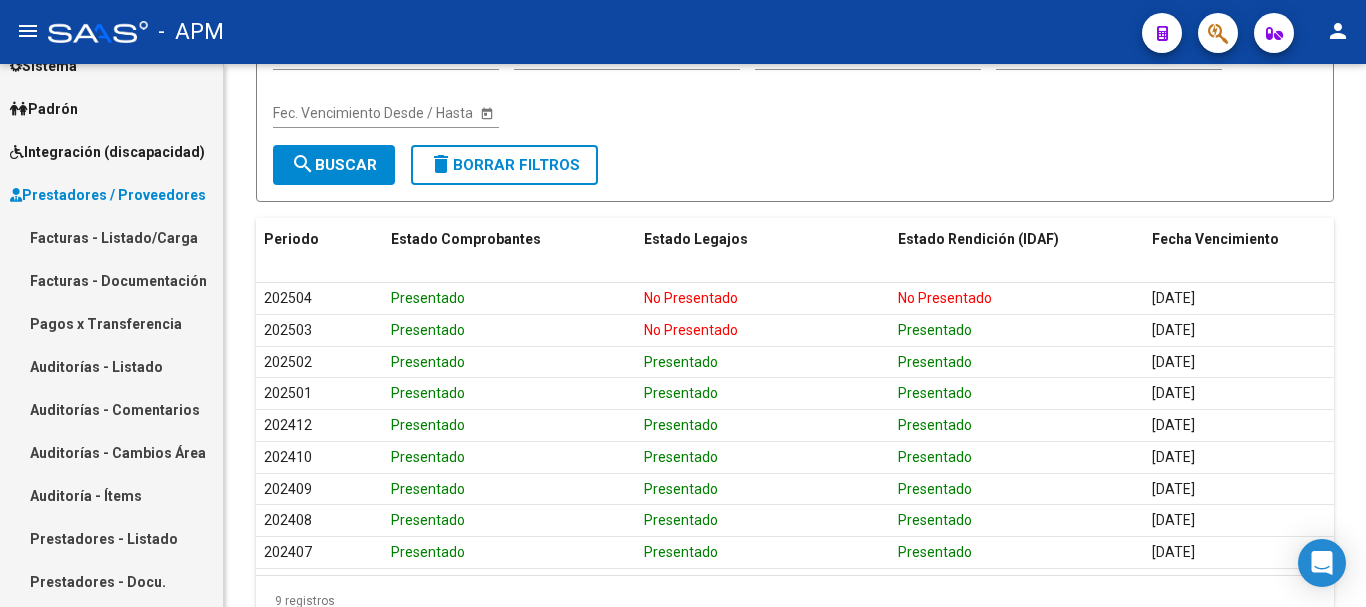 click on "Facturas - Listado/Carga" at bounding box center (111, 237) 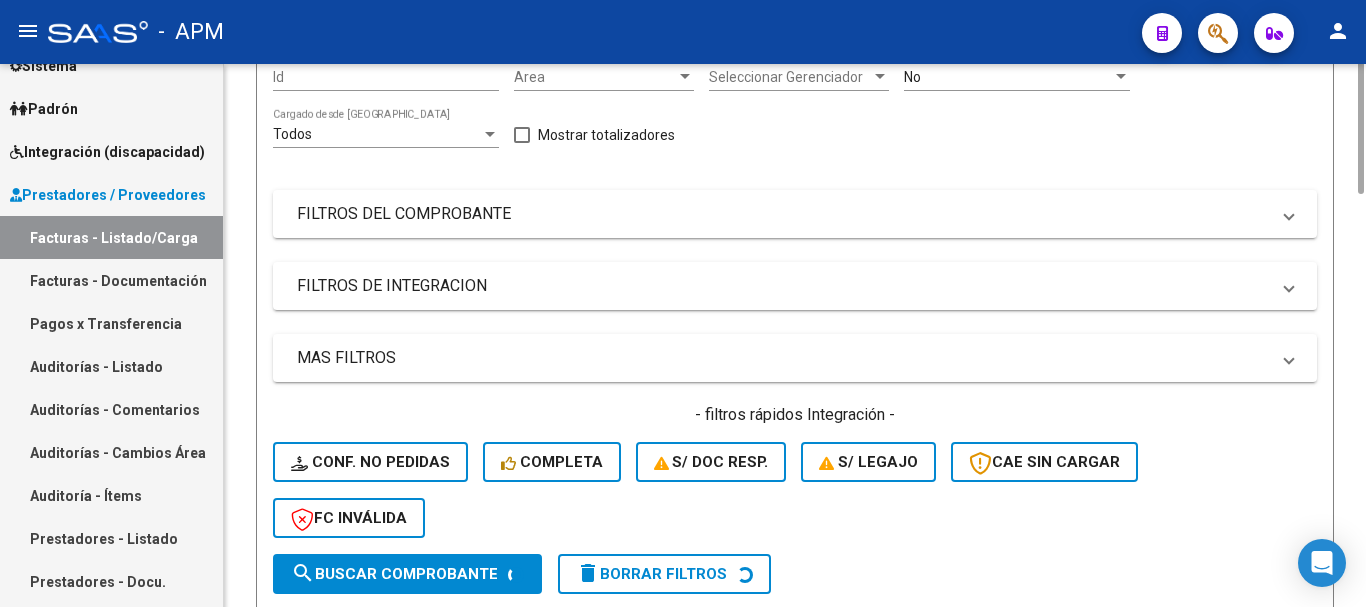 scroll, scrollTop: 0, scrollLeft: 0, axis: both 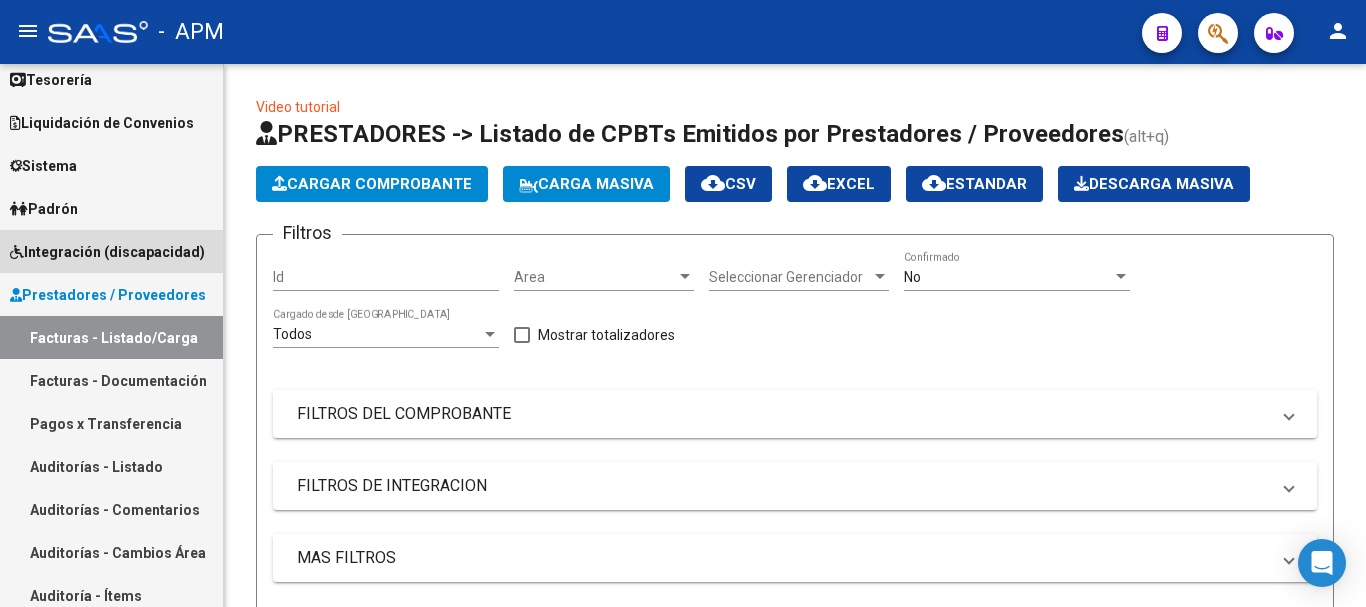 click on "Integración (discapacidad)" at bounding box center (107, 252) 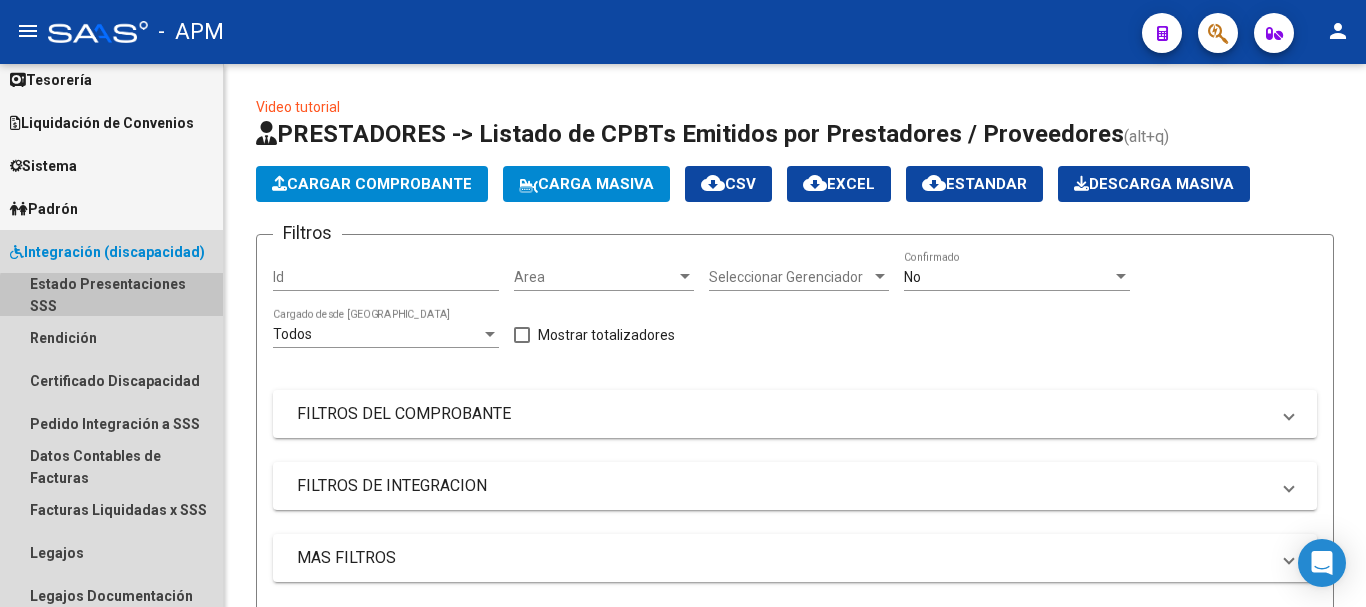 click on "Estado Presentaciones SSS" at bounding box center (111, 294) 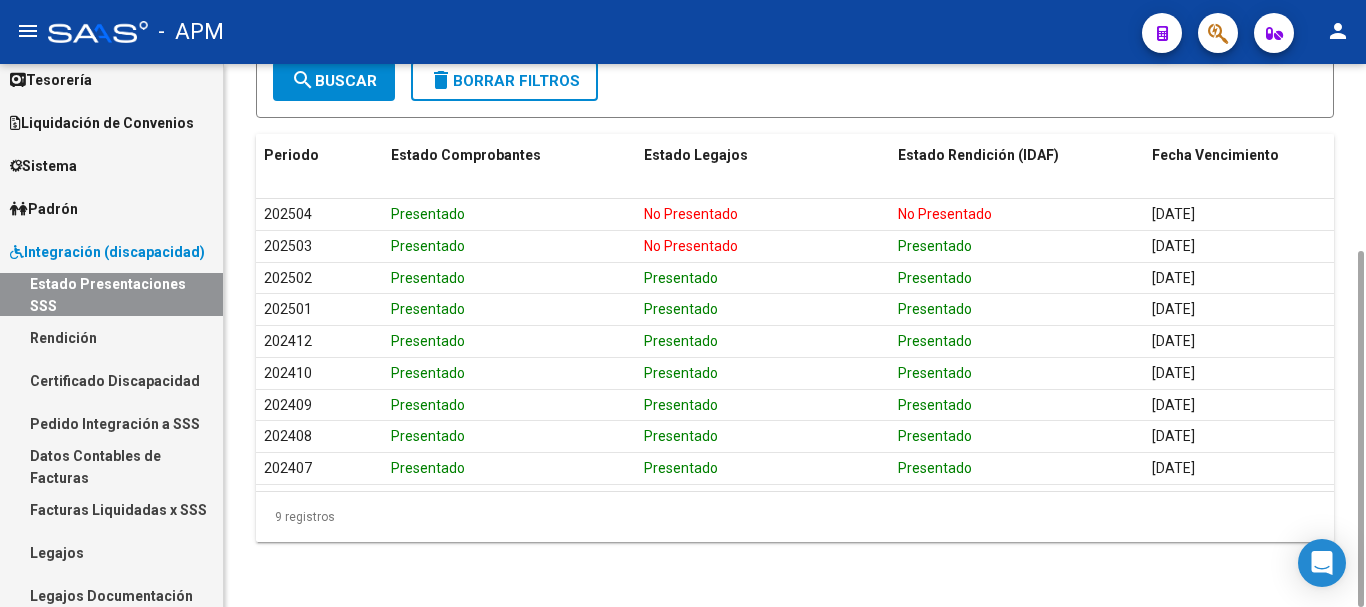 scroll, scrollTop: 0, scrollLeft: 0, axis: both 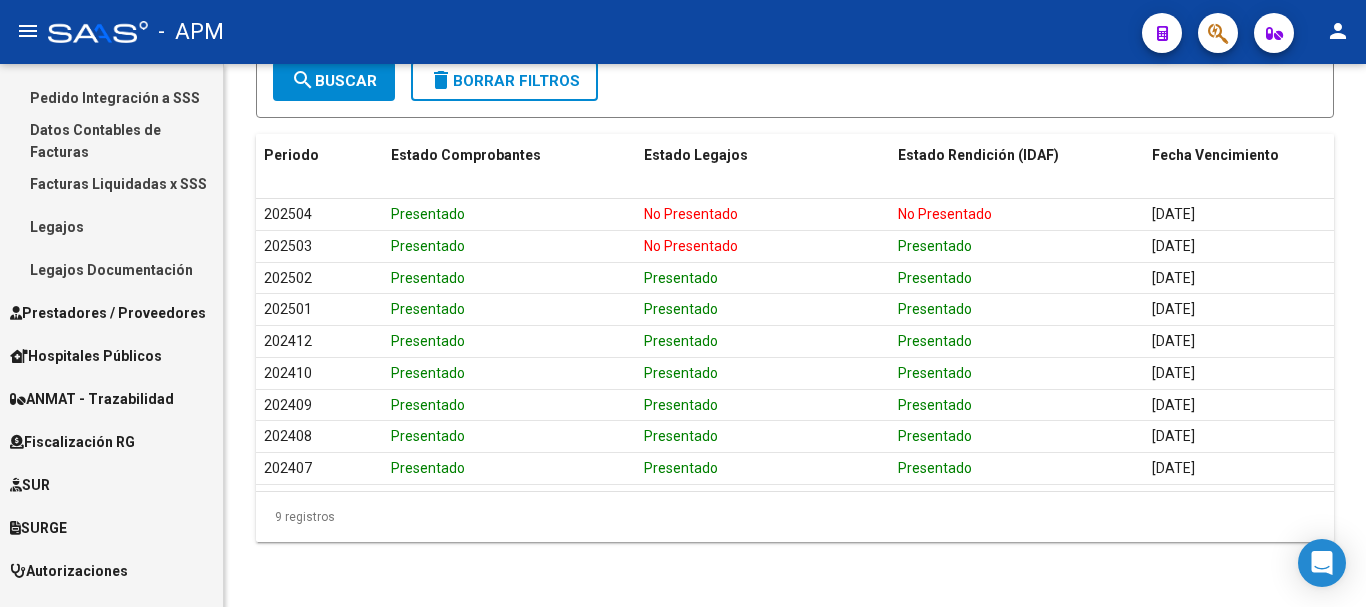 click on "Prestadores / Proveedores" at bounding box center [108, 313] 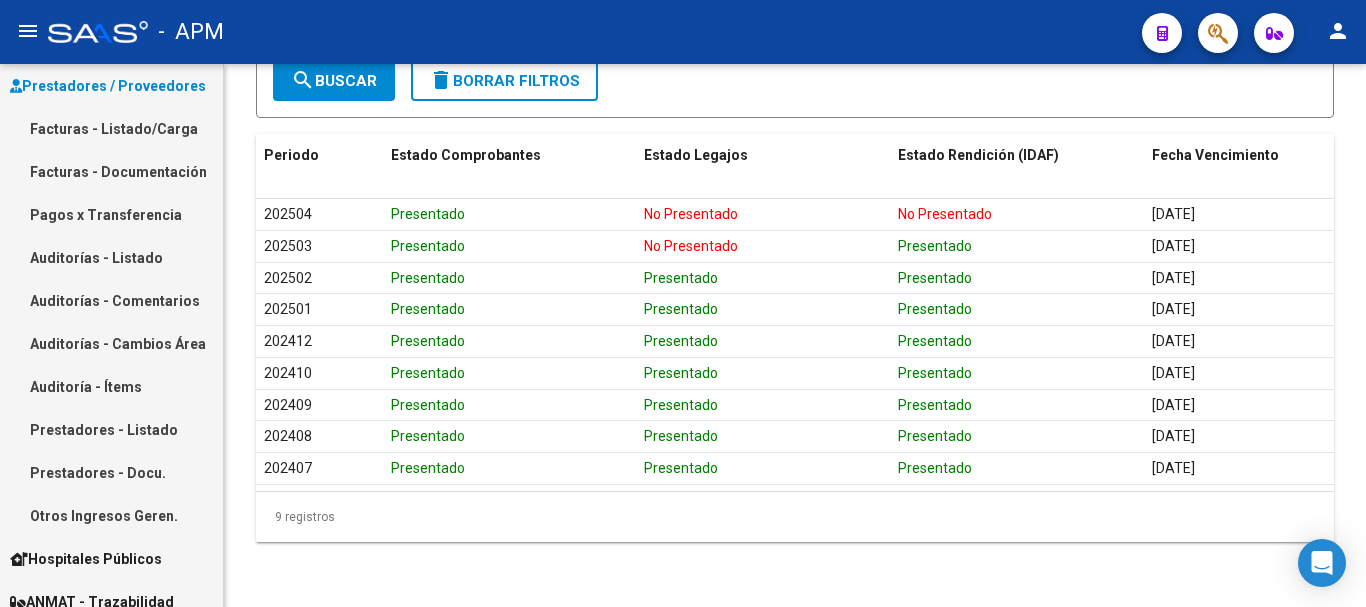 scroll, scrollTop: 226, scrollLeft: 0, axis: vertical 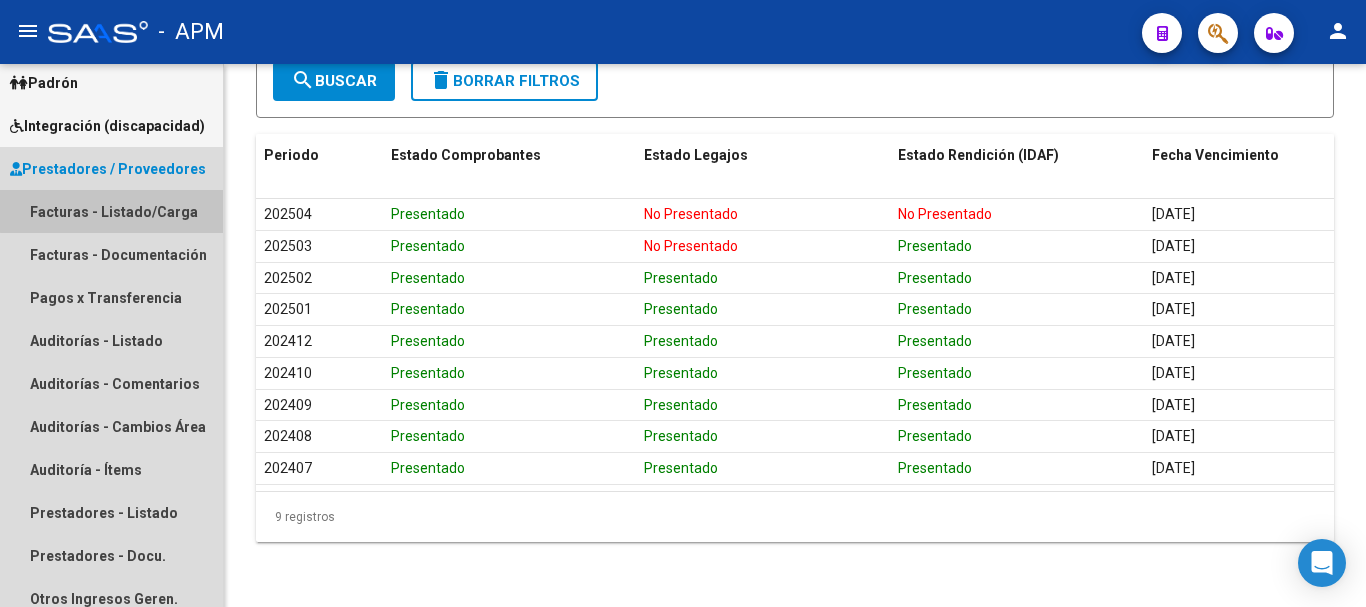 click on "Facturas - Listado/Carga" at bounding box center [111, 211] 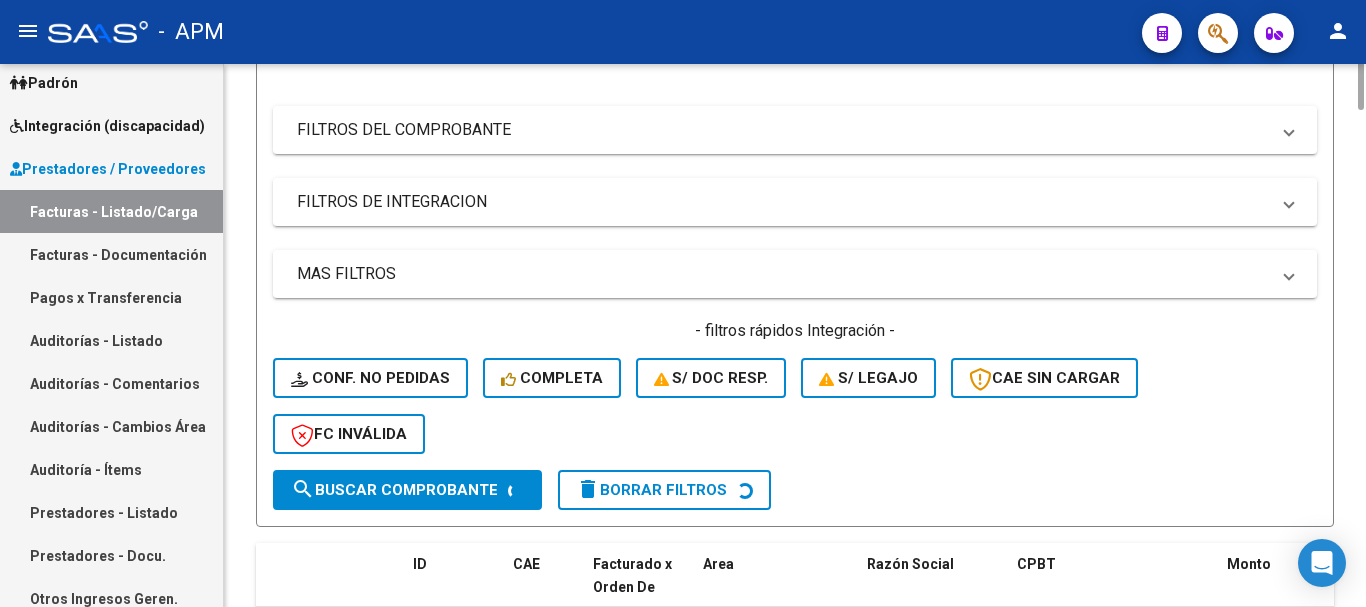 scroll, scrollTop: 0, scrollLeft: 0, axis: both 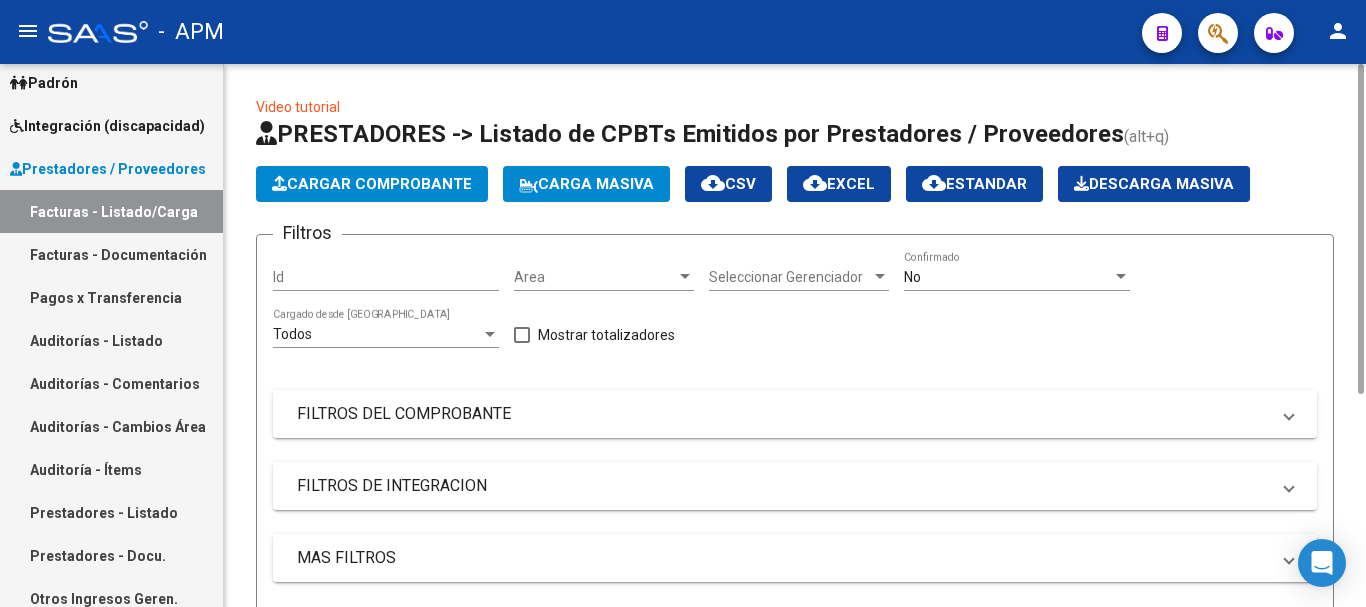 click on "No  Confirmado" 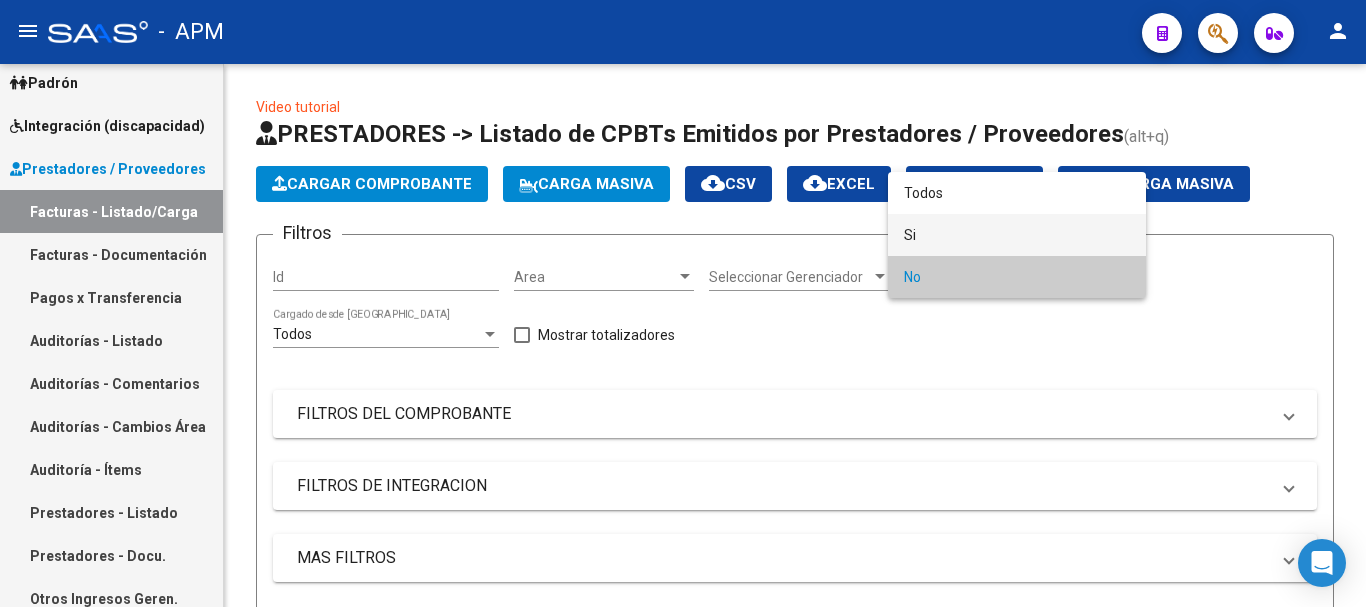 click on "Si" at bounding box center [1017, 235] 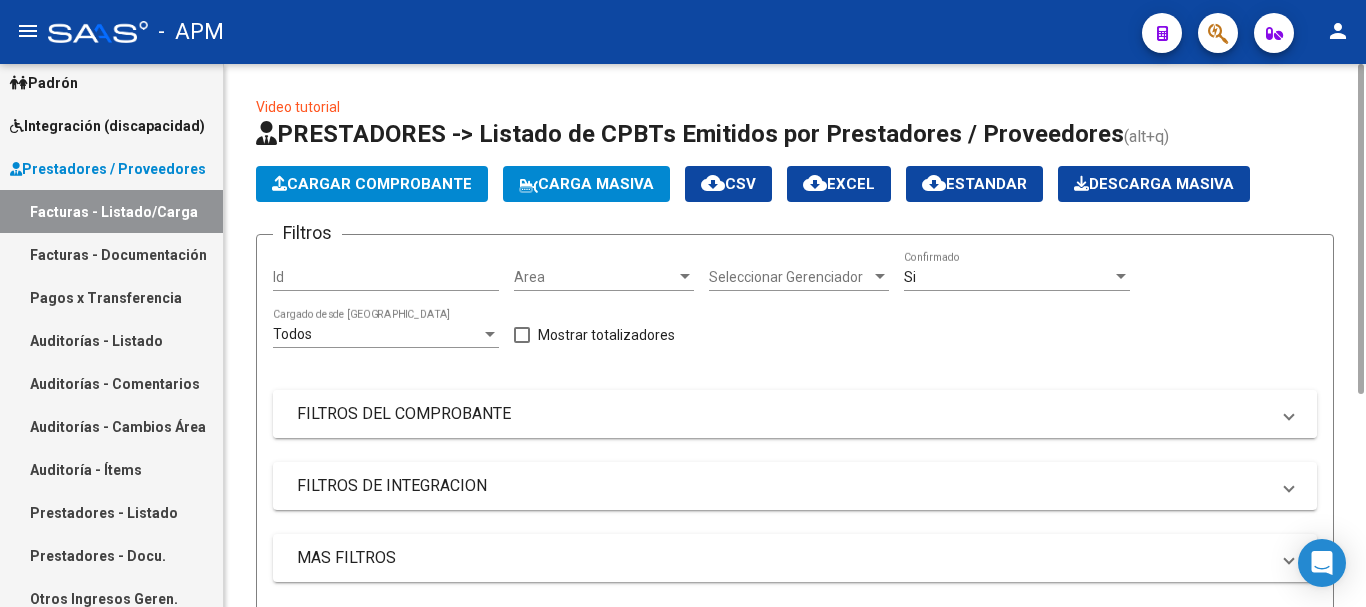 click on "FILTROS DEL COMPROBANTE" at bounding box center (795, 414) 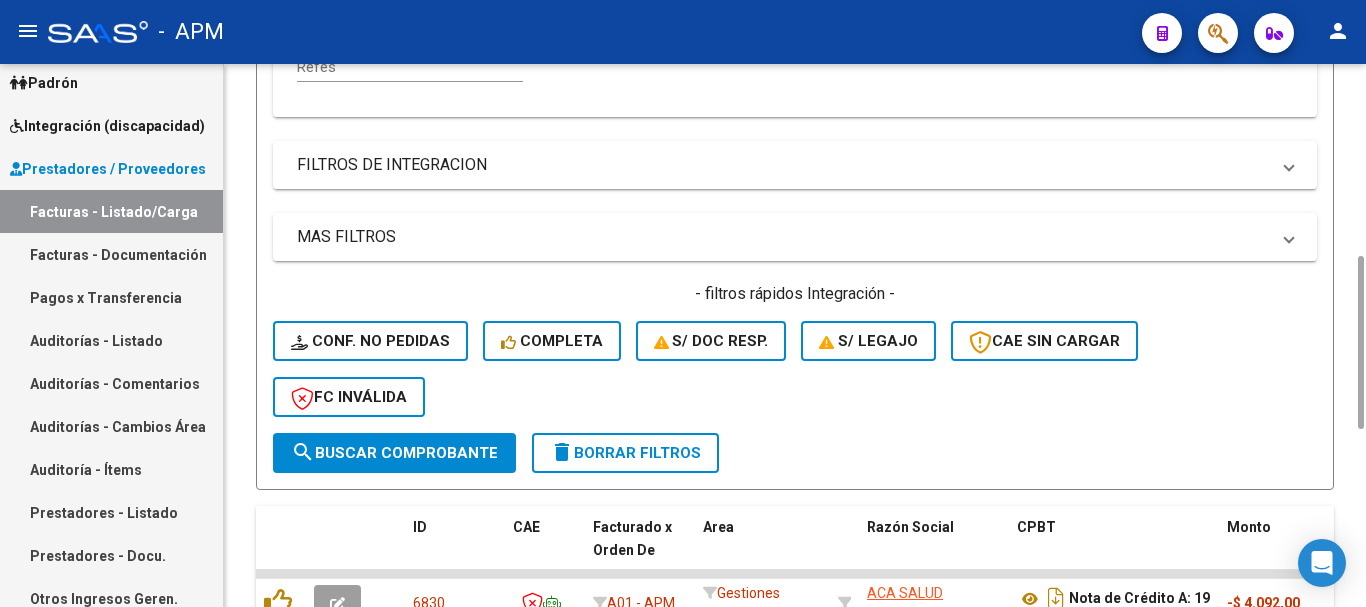 scroll, scrollTop: 200, scrollLeft: 0, axis: vertical 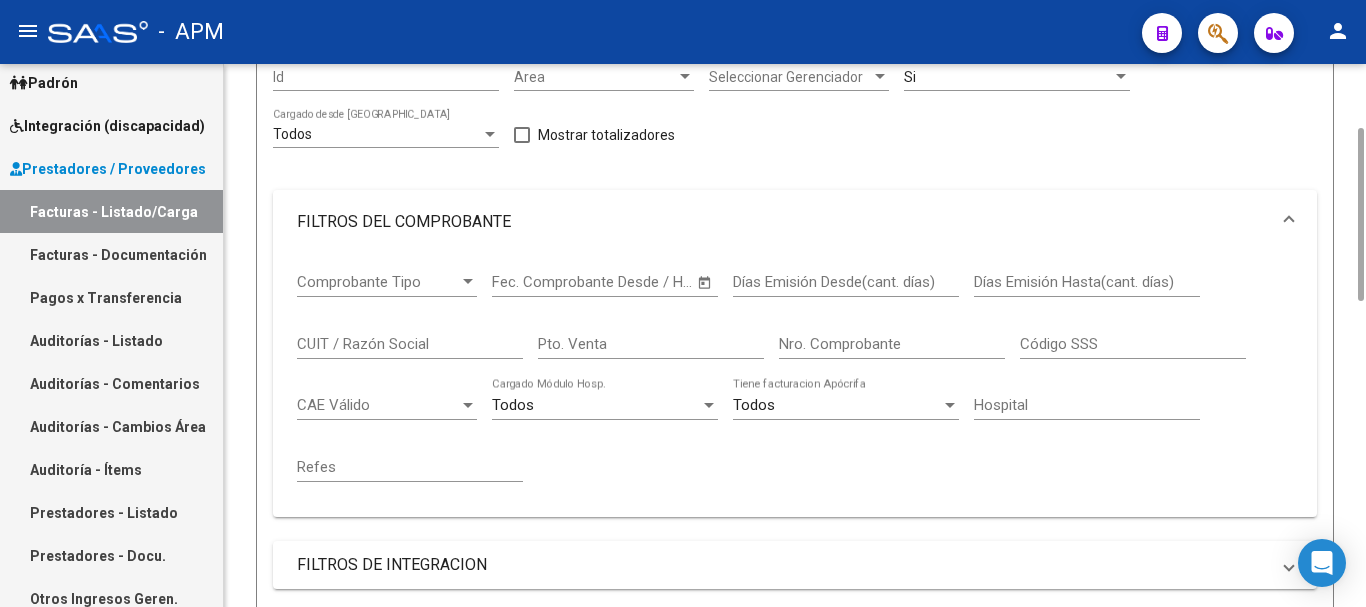 click on "CUIT / Razón Social" at bounding box center [410, 344] 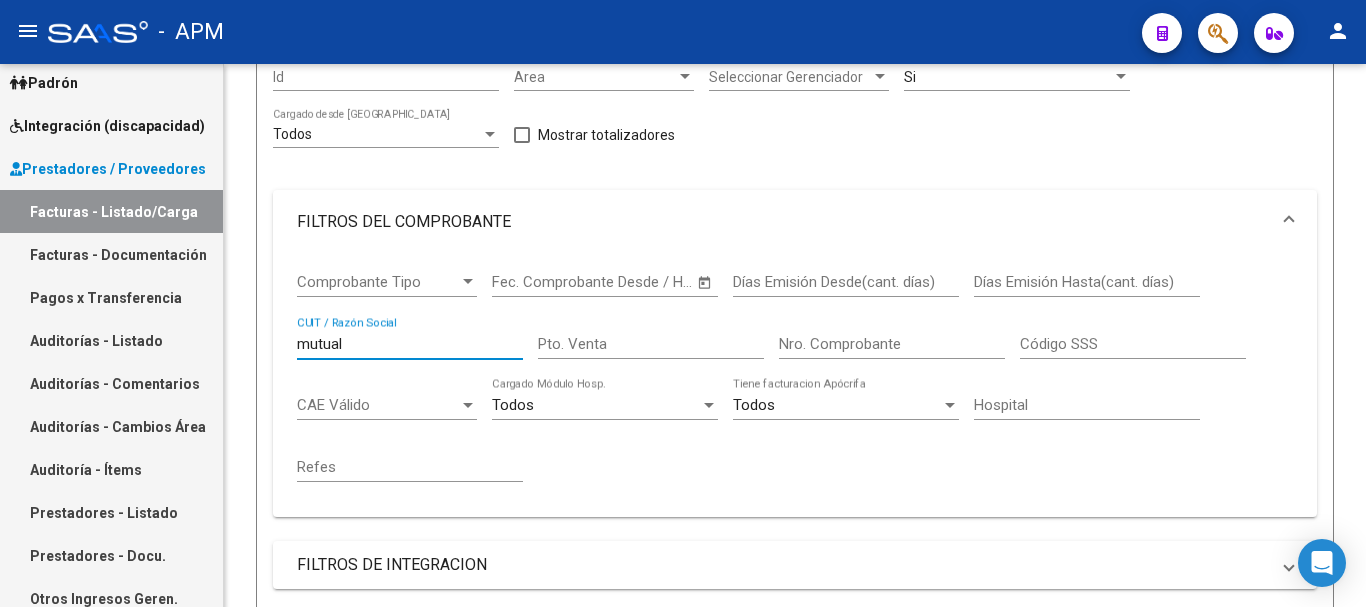 scroll, scrollTop: 800, scrollLeft: 0, axis: vertical 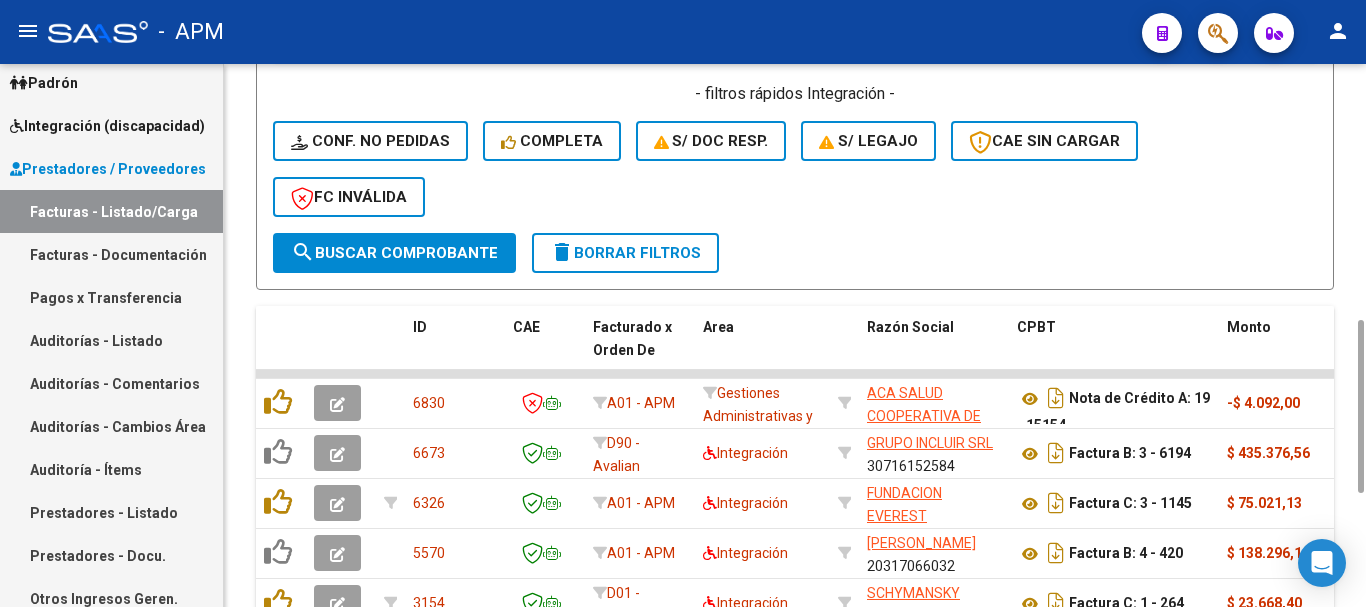 type on "mutual" 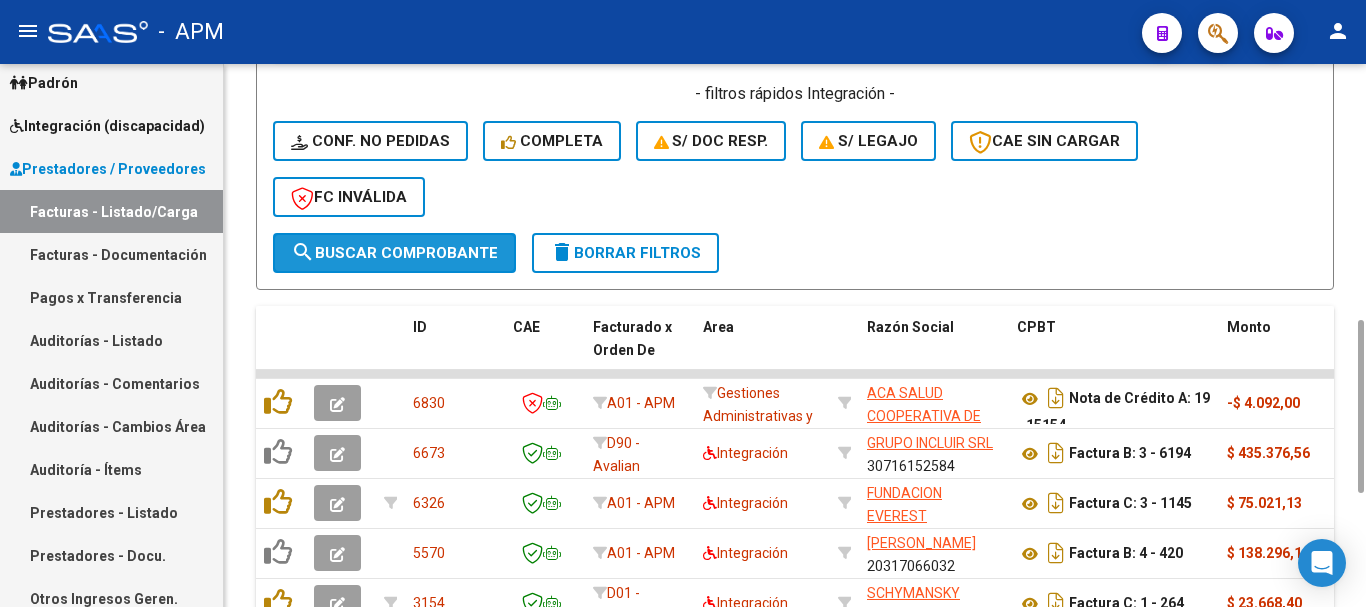 click on "search  Buscar Comprobante" 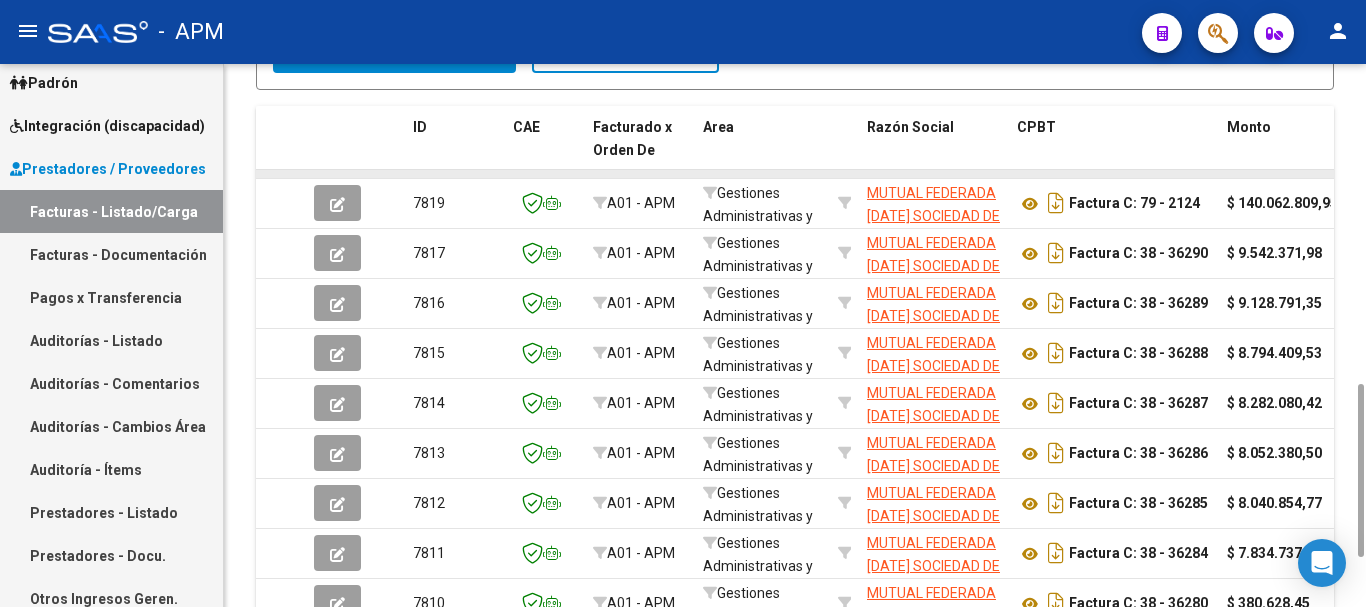 scroll, scrollTop: 1153, scrollLeft: 0, axis: vertical 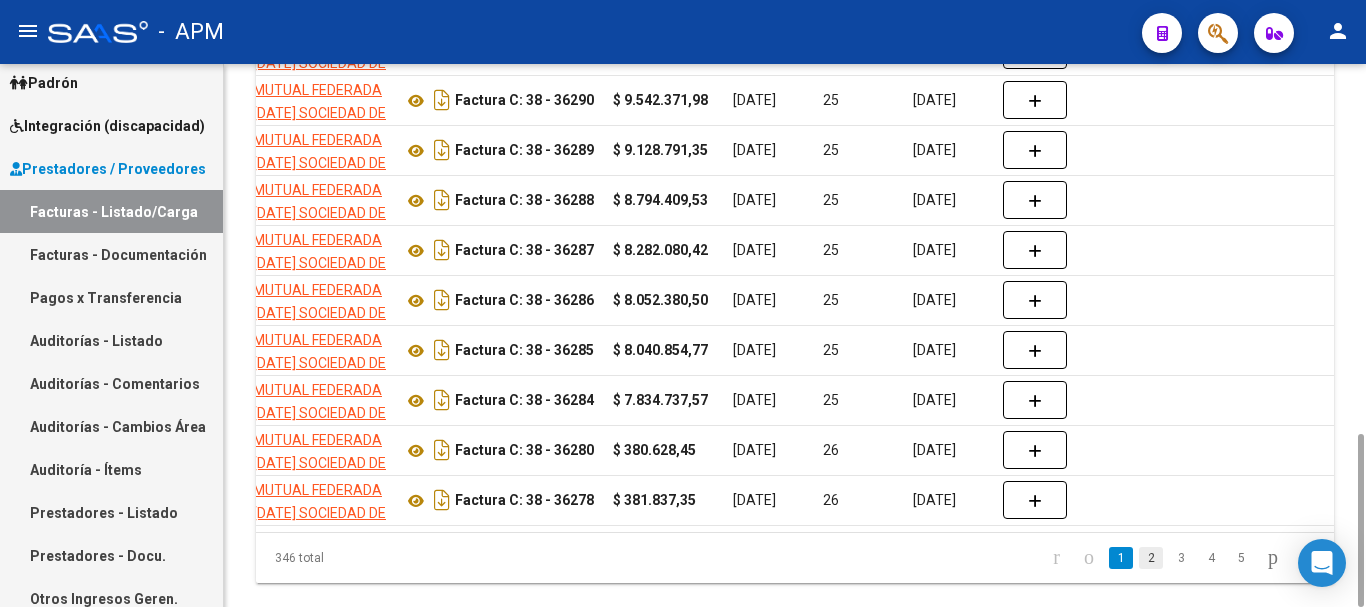 click on "2" 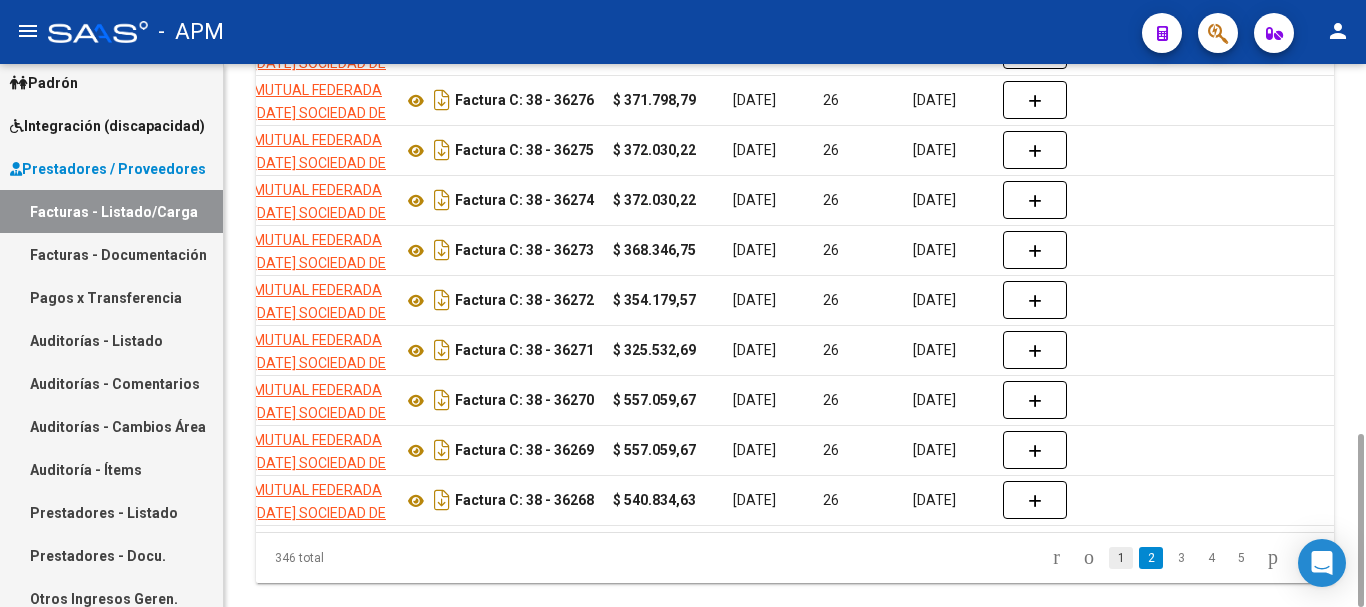 click on "1" 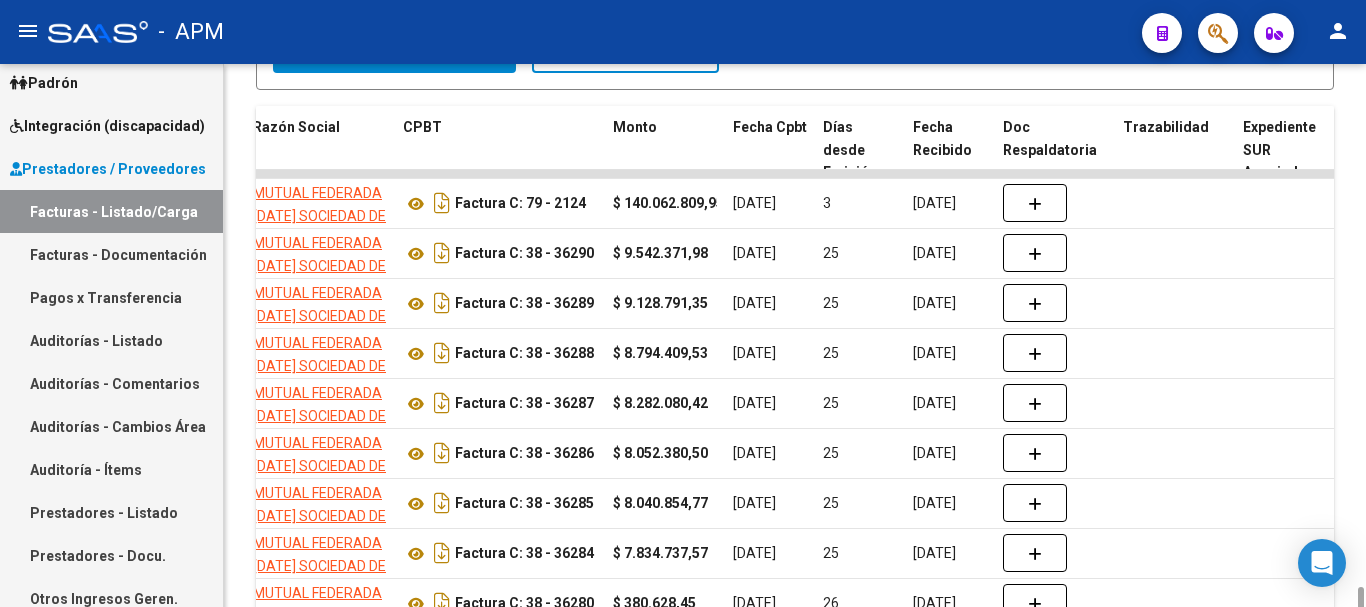 scroll, scrollTop: 1153, scrollLeft: 0, axis: vertical 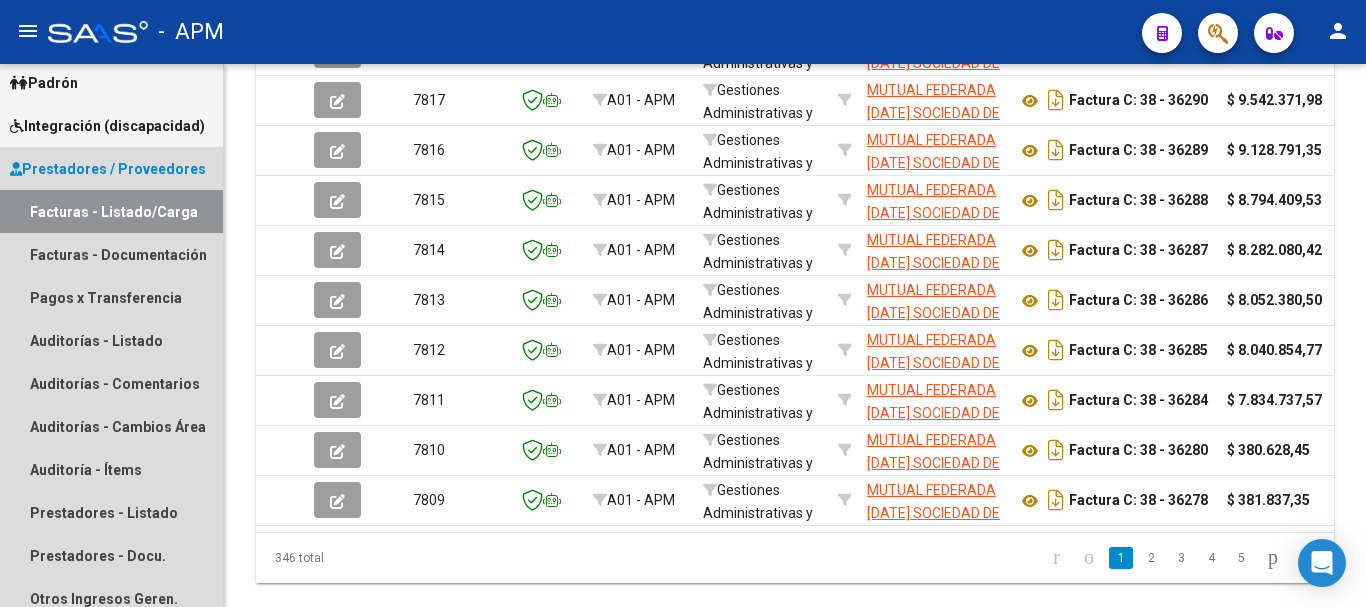 click on "Facturas - Listado/Carga" at bounding box center (111, 211) 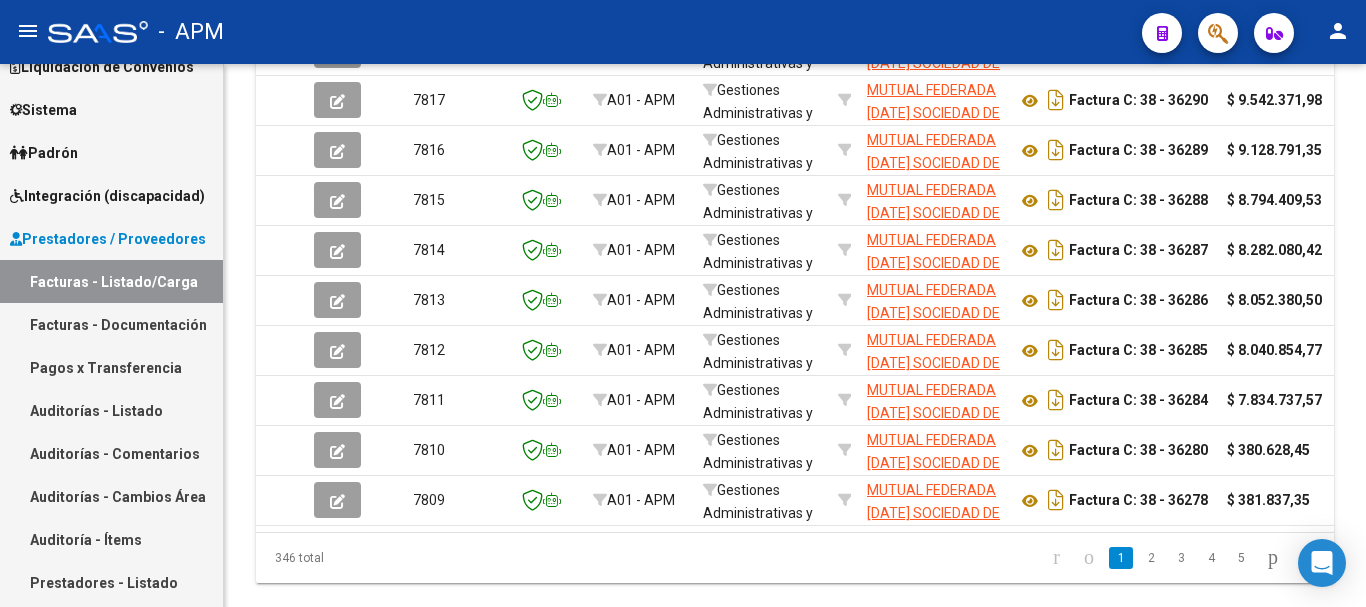 scroll, scrollTop: 126, scrollLeft: 0, axis: vertical 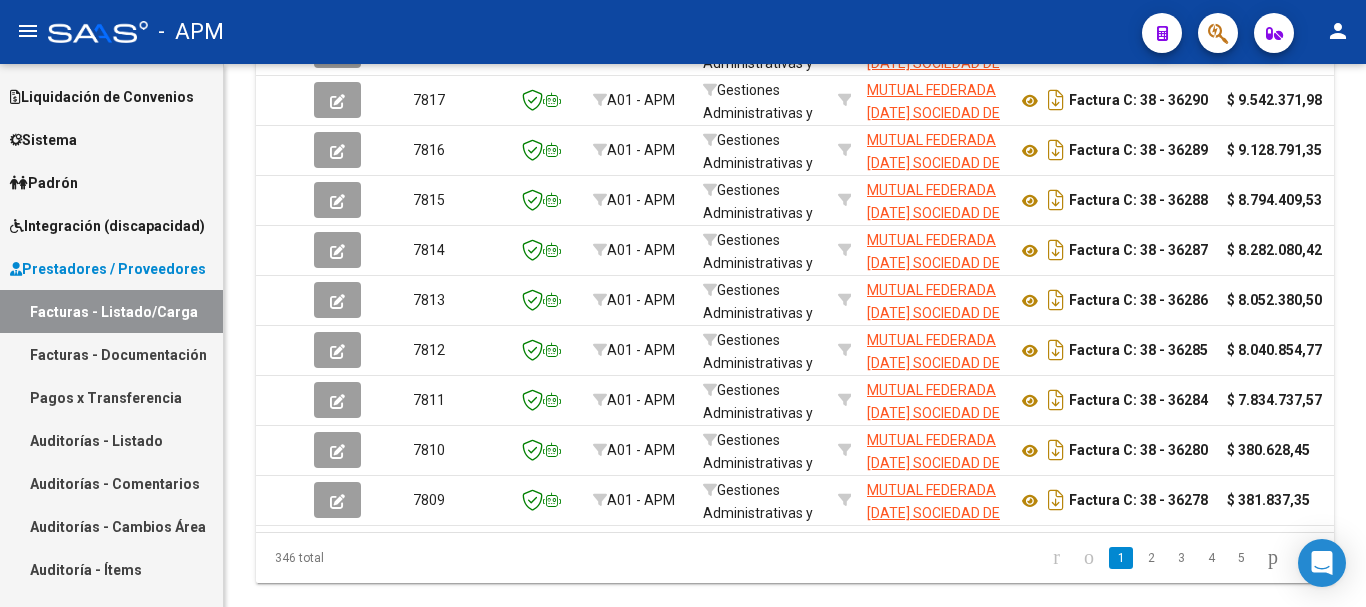 click on "Integración (discapacidad)" at bounding box center (107, 226) 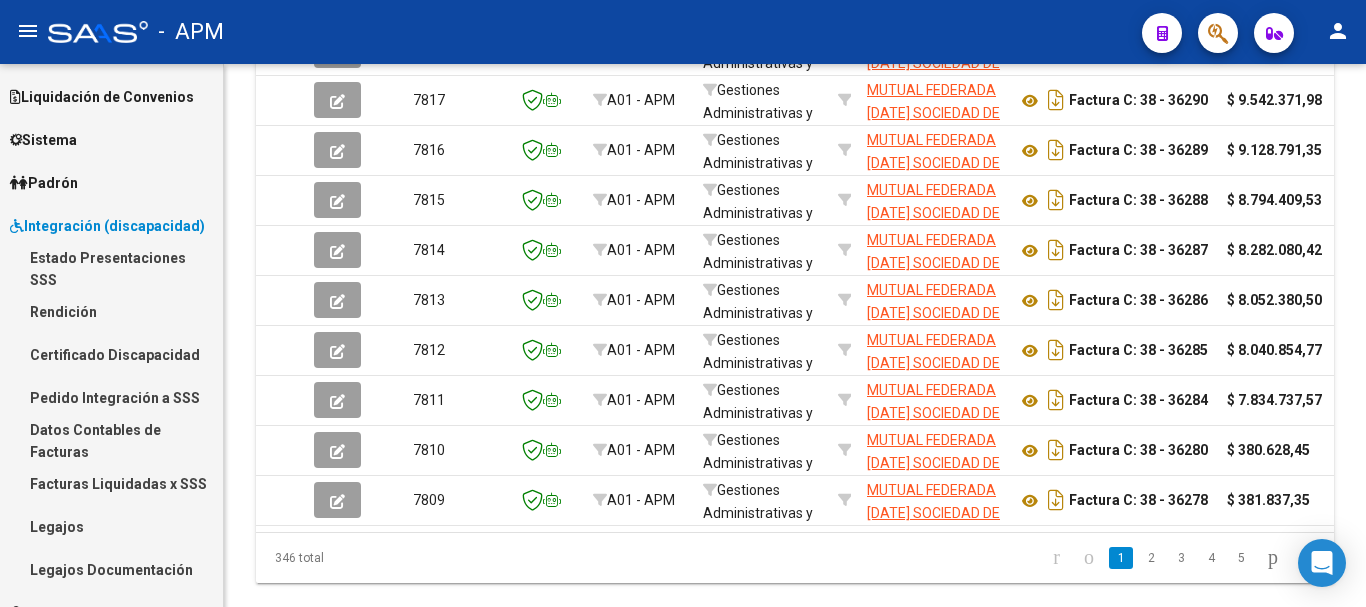 click on "Estado Presentaciones SSS" at bounding box center [111, 268] 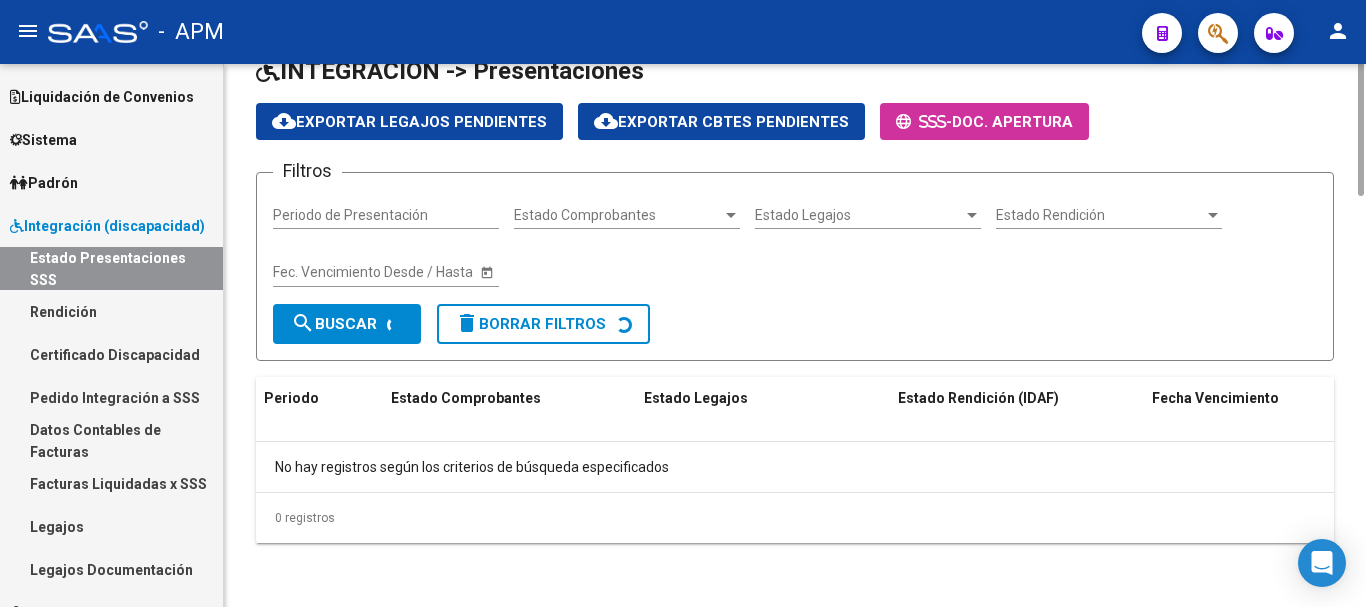 scroll, scrollTop: 0, scrollLeft: 0, axis: both 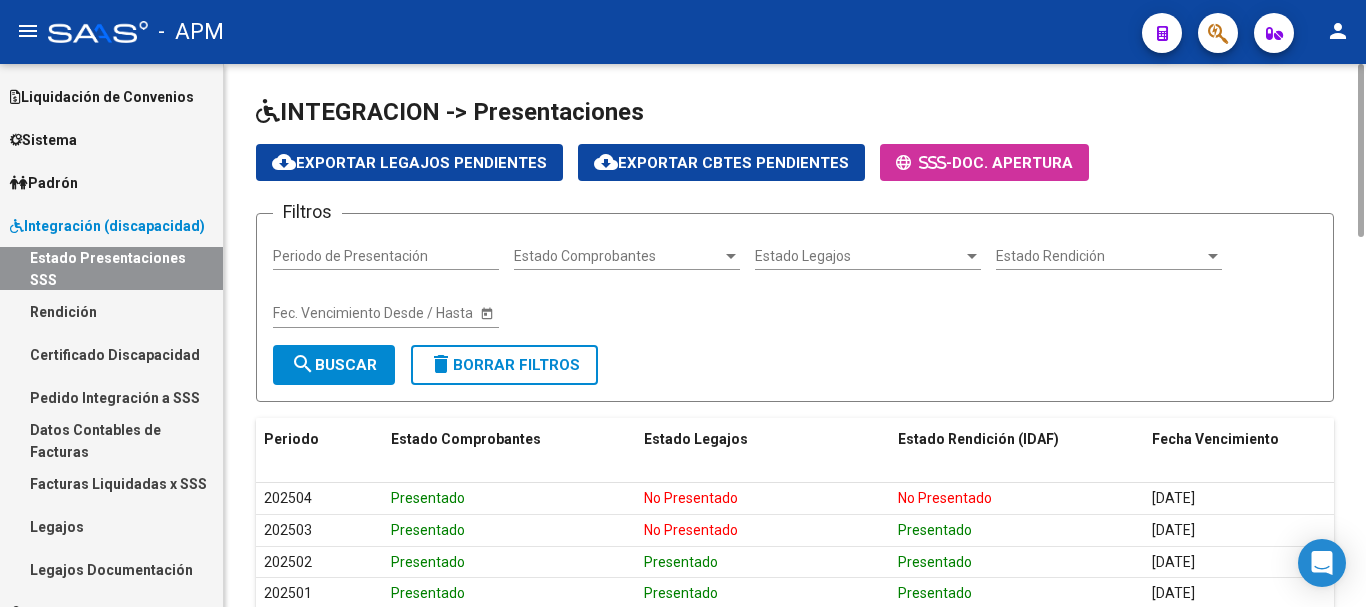 click on "Estado Rendición" at bounding box center [1100, 256] 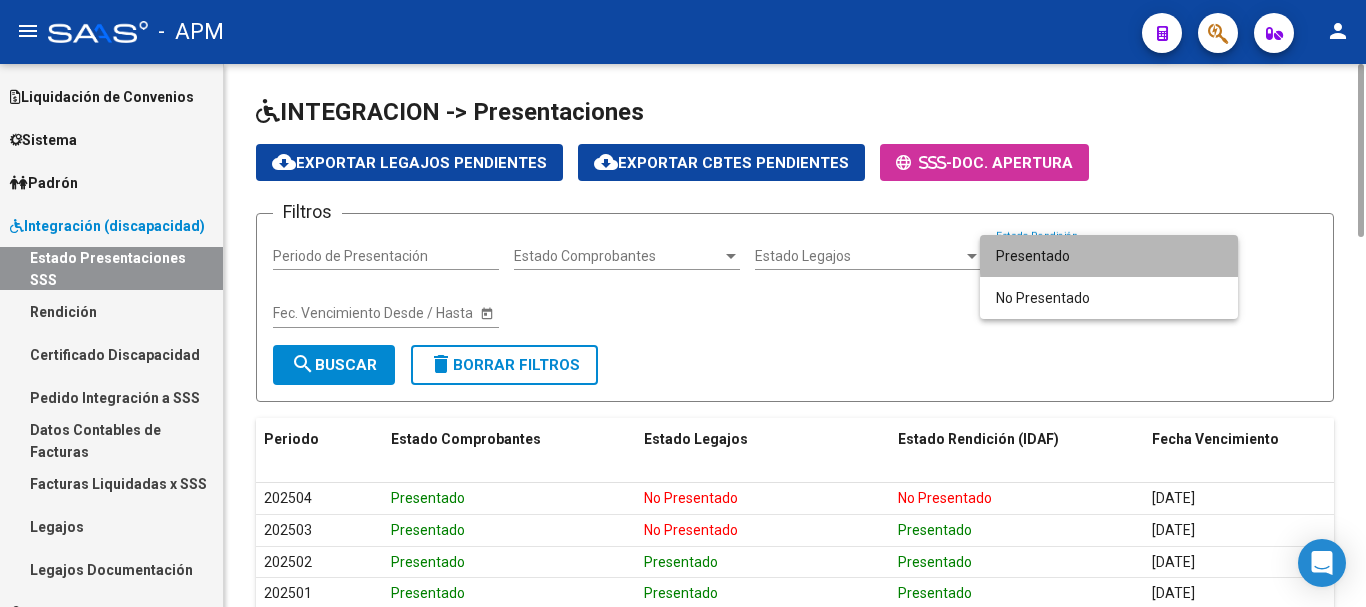 click on "Presentado" at bounding box center [1109, 256] 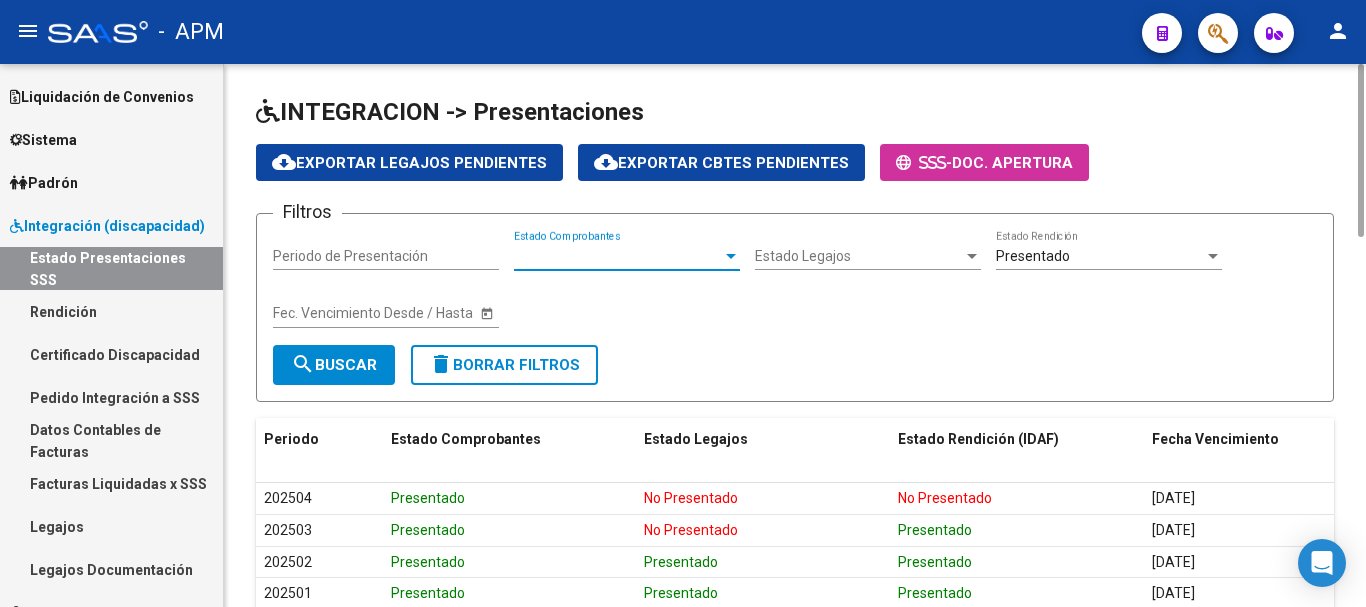 click on "Estado Comprobantes" at bounding box center [618, 256] 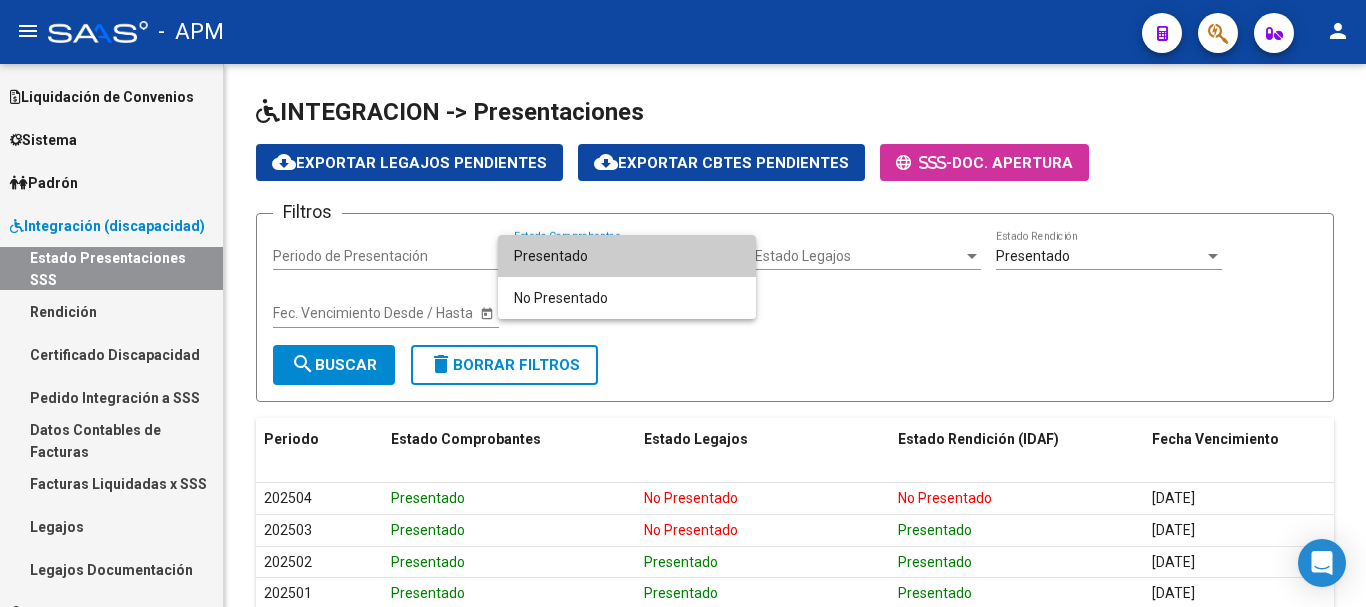 click at bounding box center (683, 303) 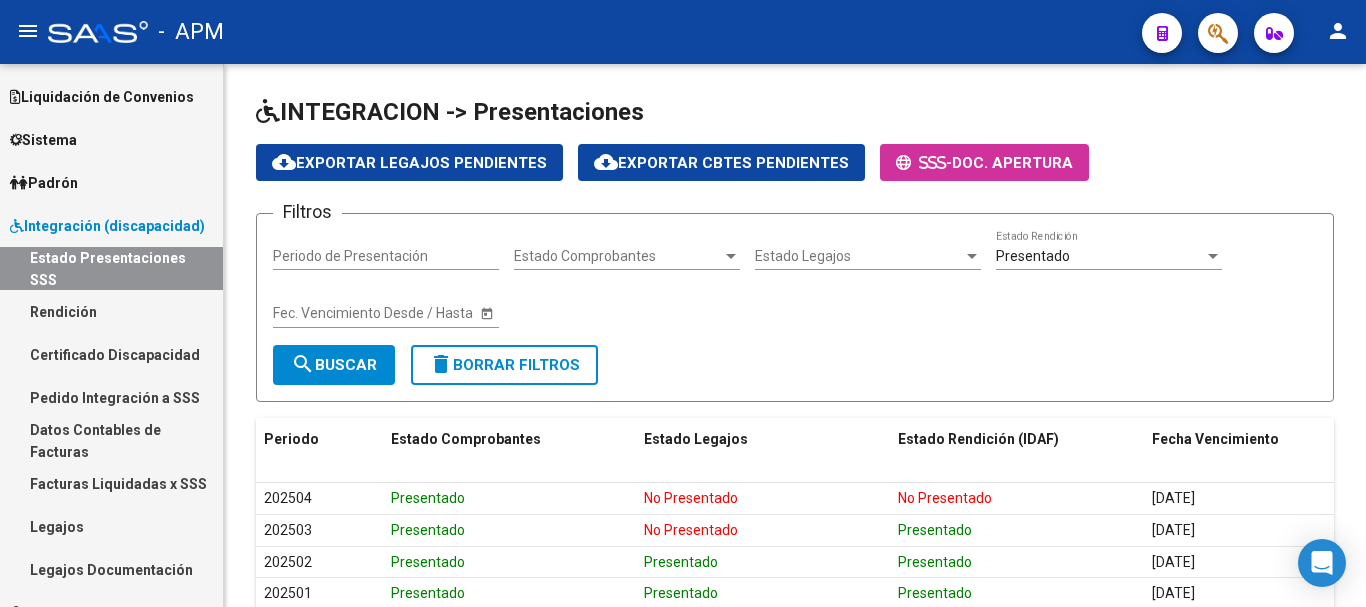 click on "Estado Legajos" at bounding box center (859, 256) 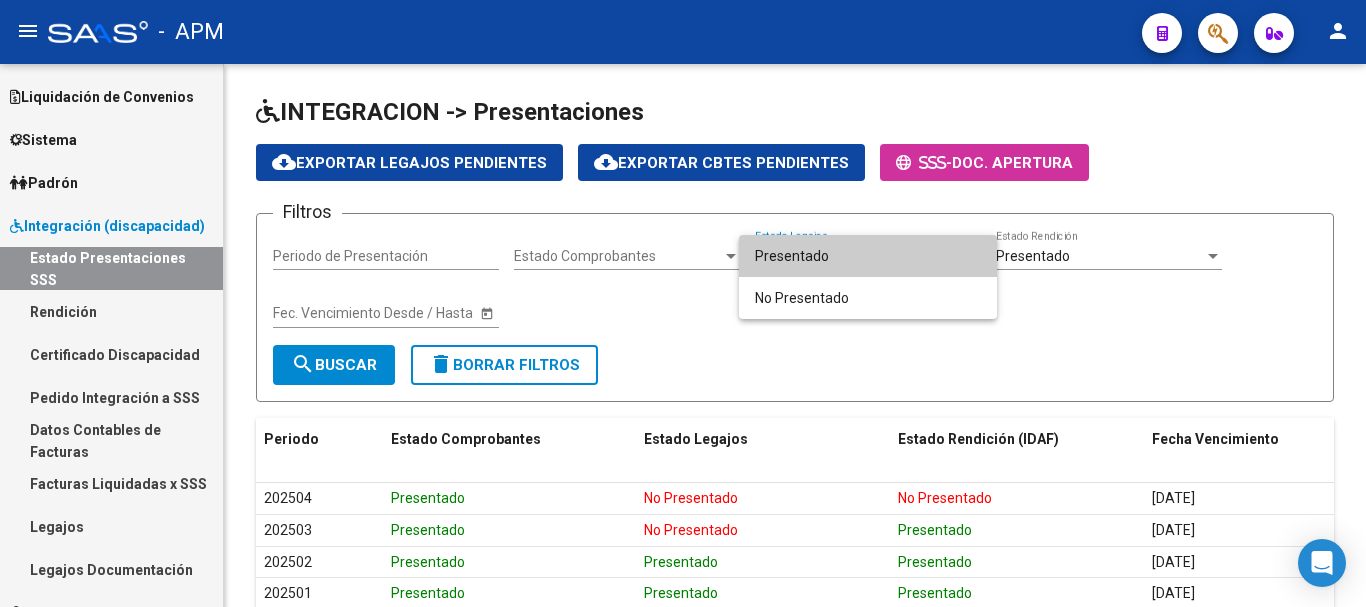 click on "Presentado" at bounding box center [868, 256] 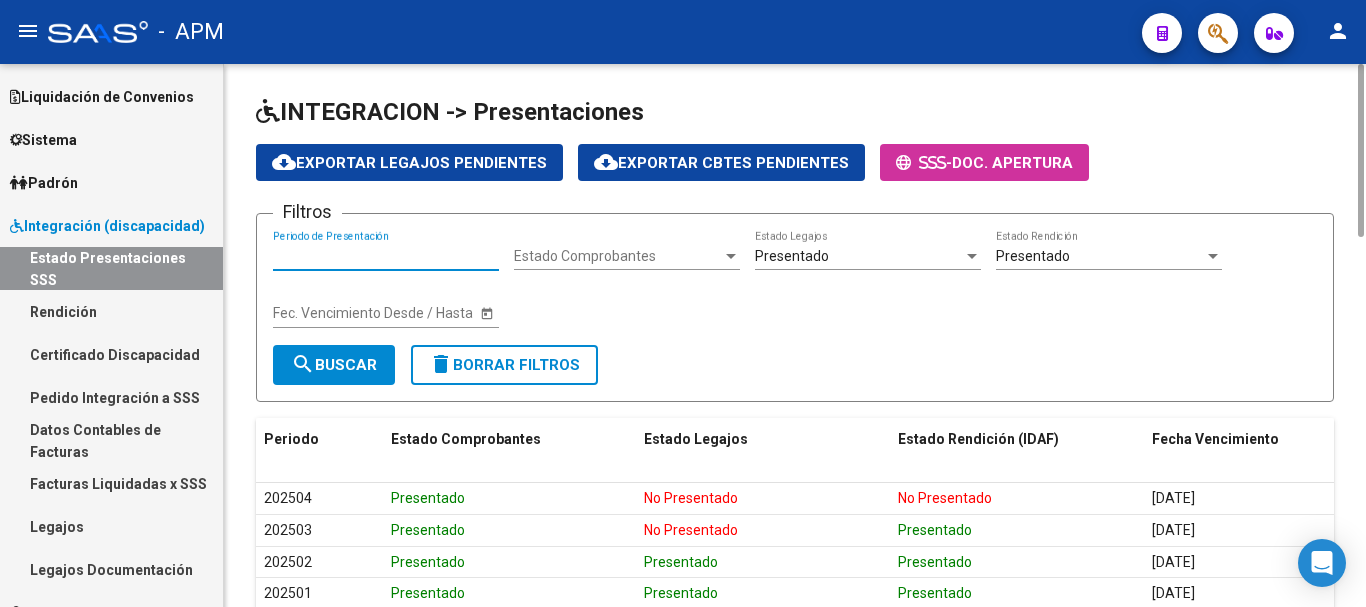 click on "Periodo de Presentación" at bounding box center [386, 256] 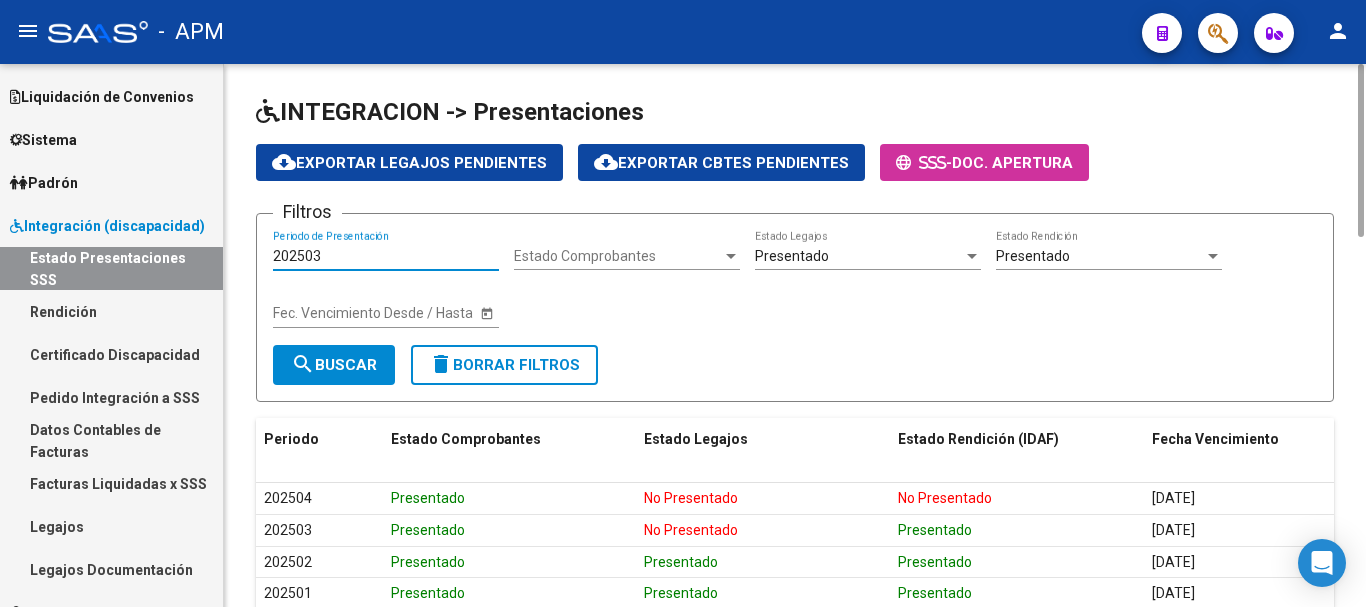 type on "202503" 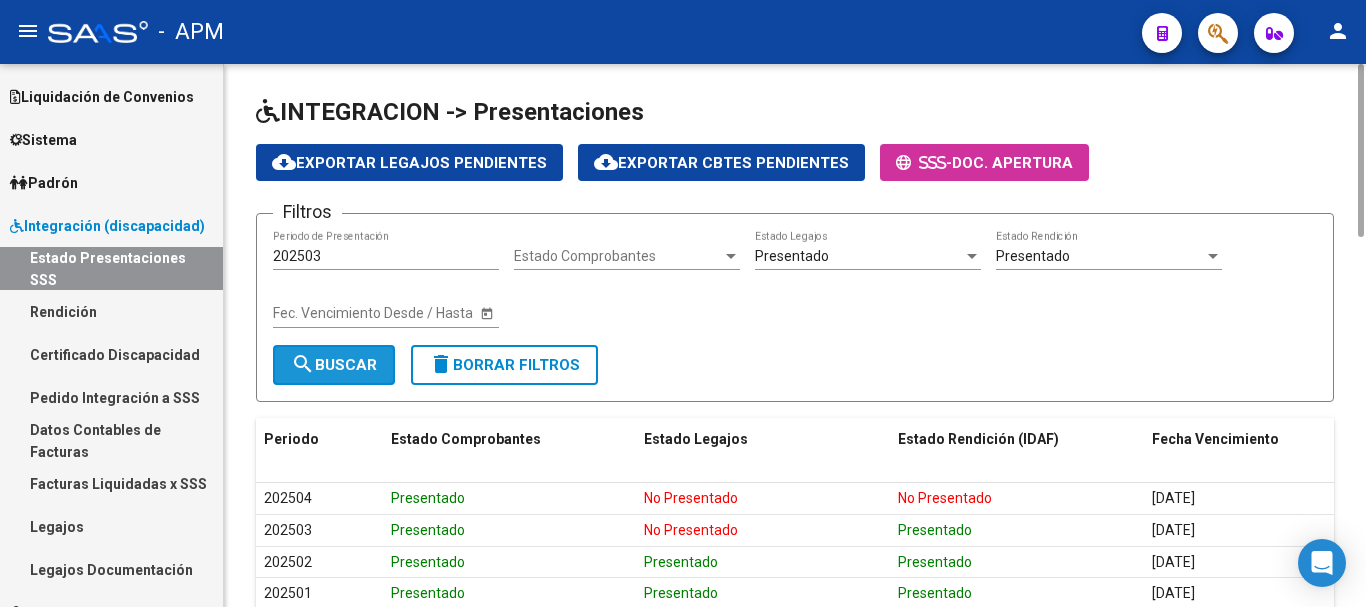 click on "search  Buscar" 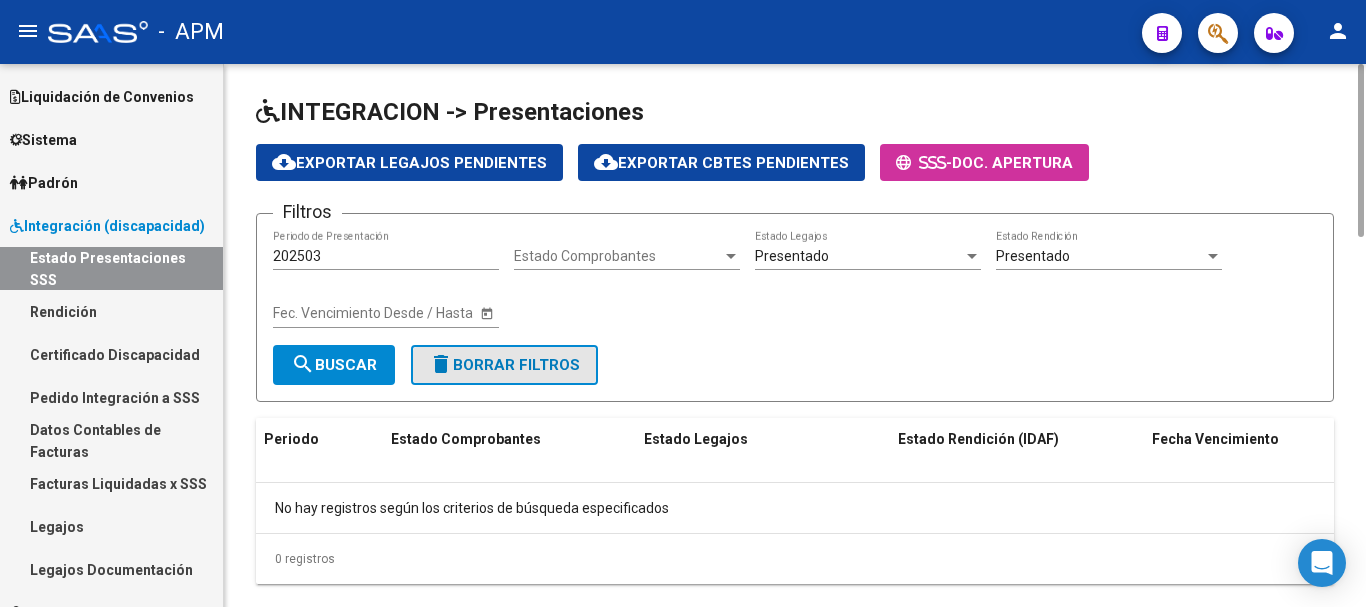 click on "delete  Borrar Filtros" 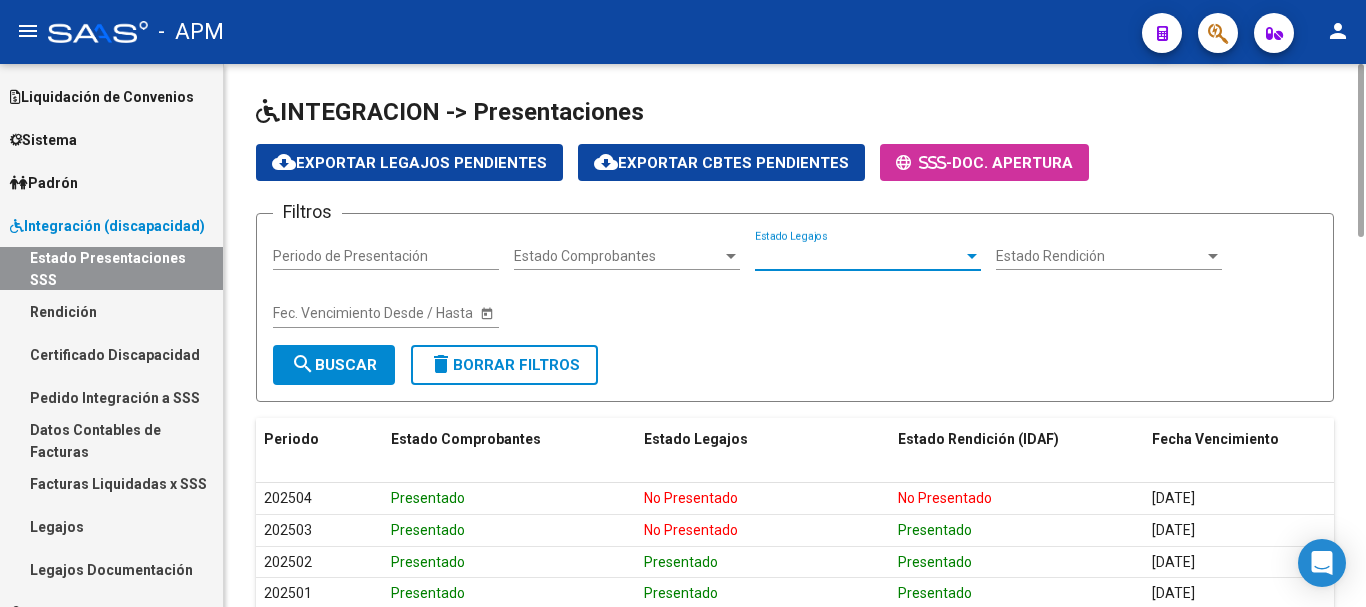click at bounding box center (972, 256) 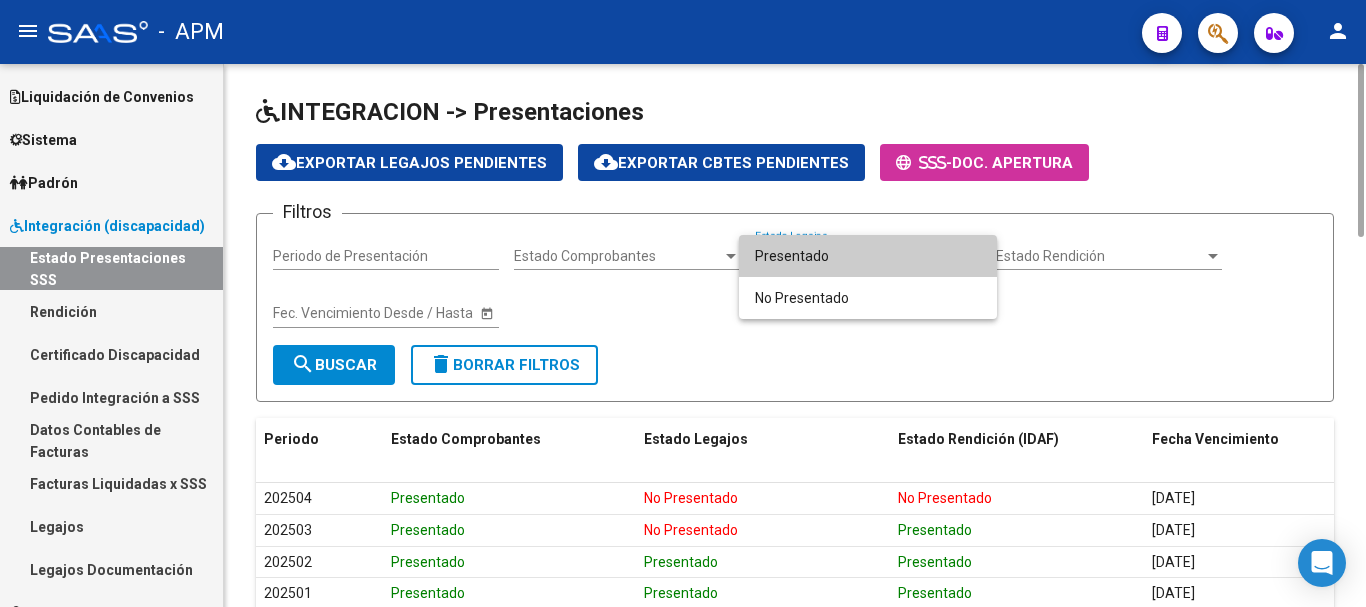 click on "Presentado" at bounding box center [868, 256] 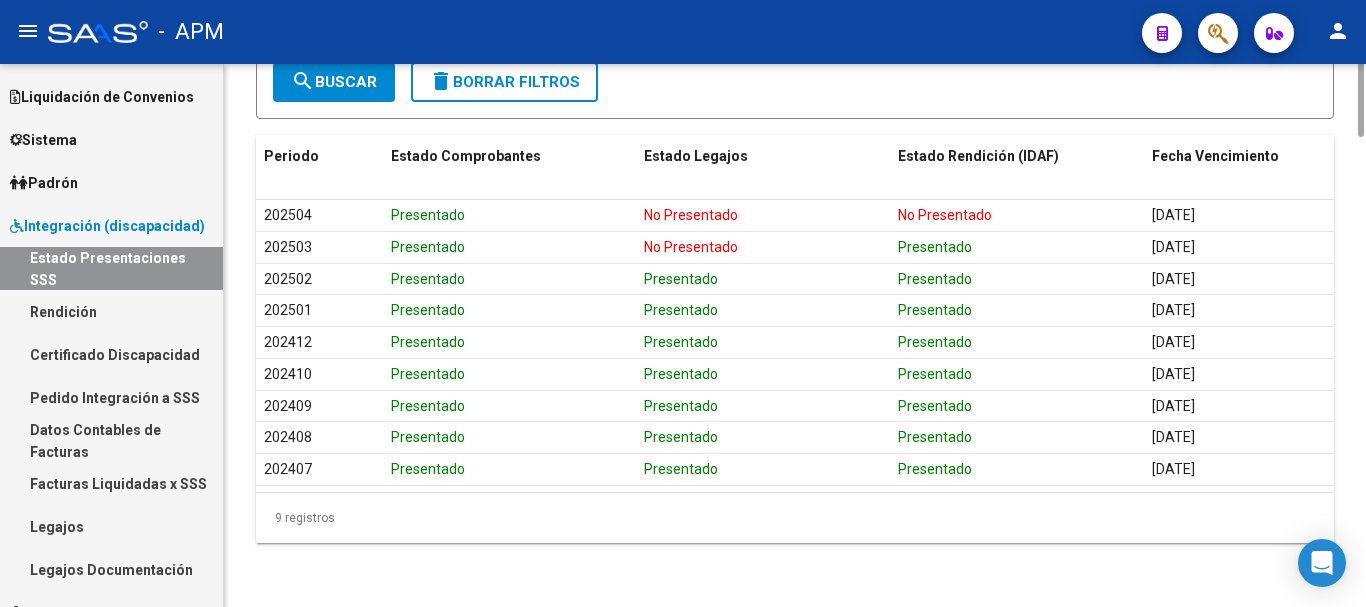 scroll, scrollTop: 0, scrollLeft: 0, axis: both 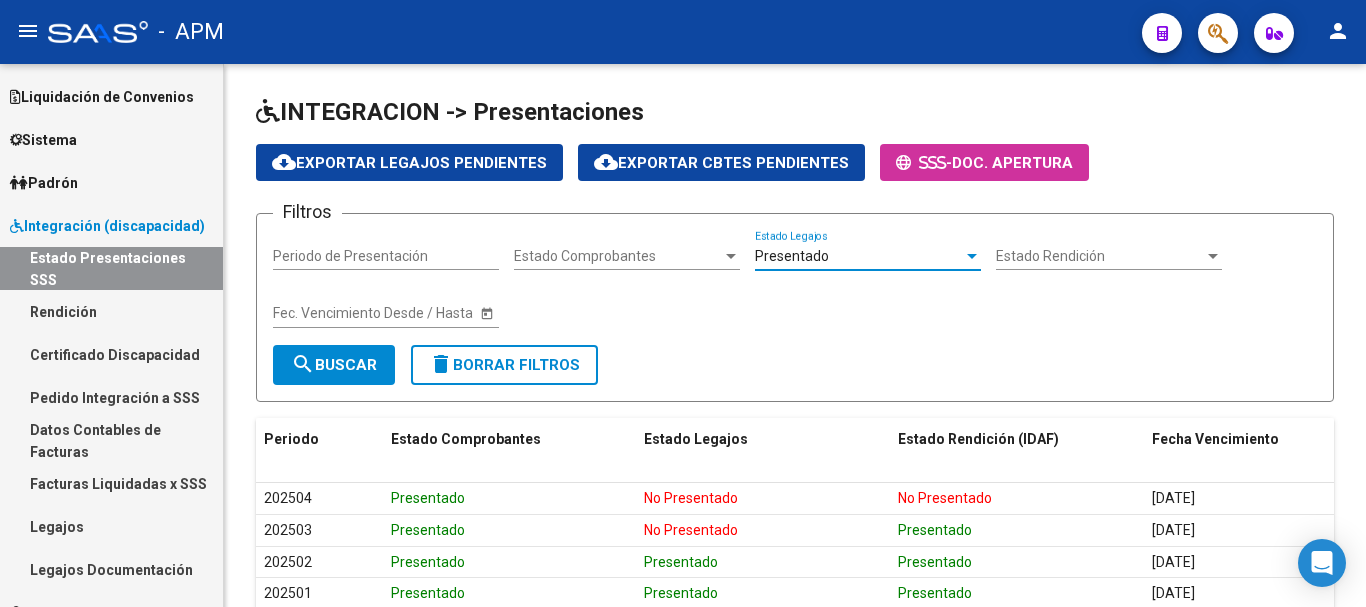 click at bounding box center [1213, 256] 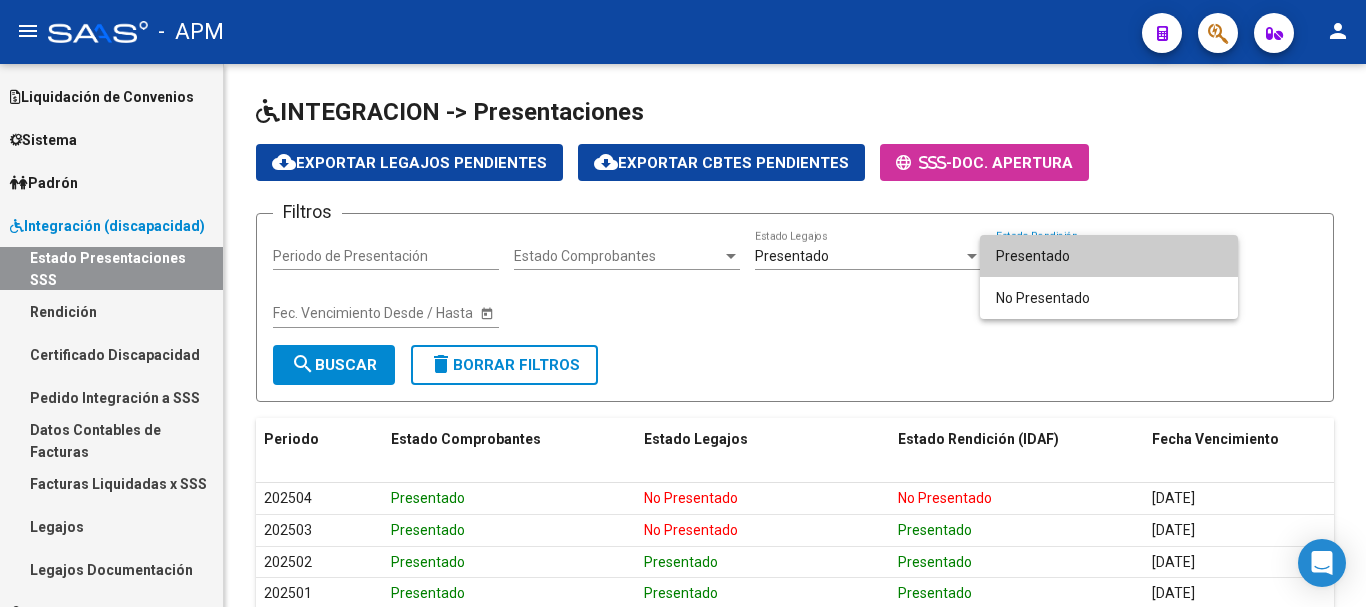 click at bounding box center (683, 303) 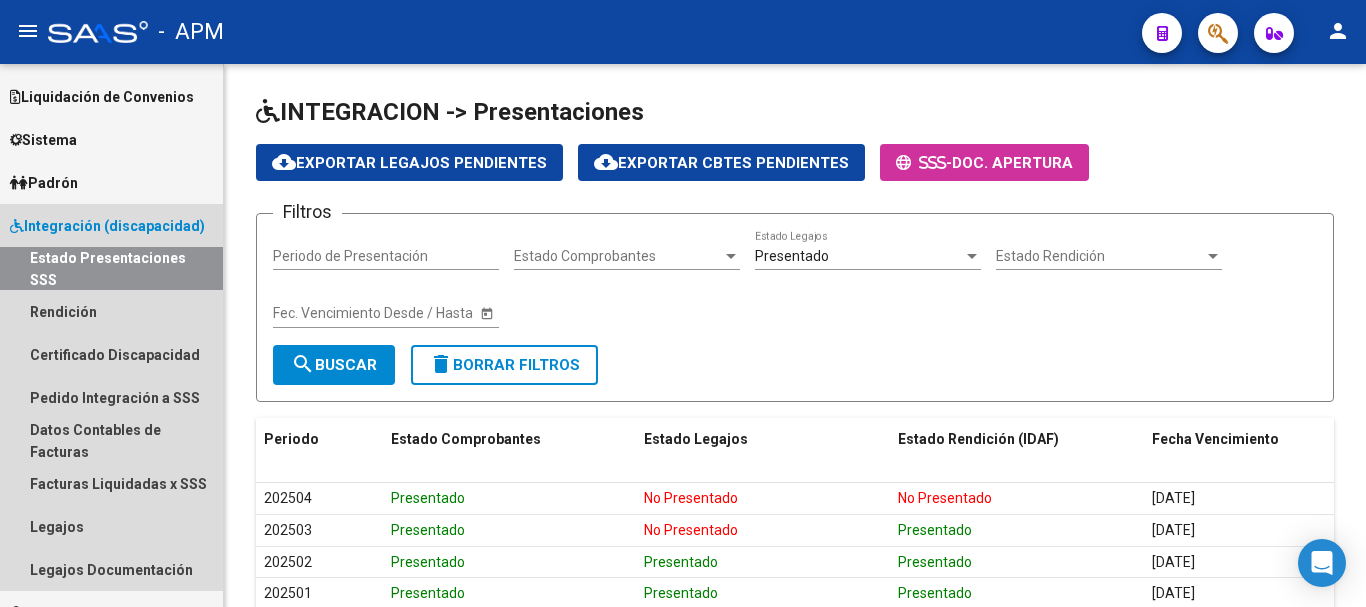 click on "Estado Presentaciones SSS" at bounding box center (111, 268) 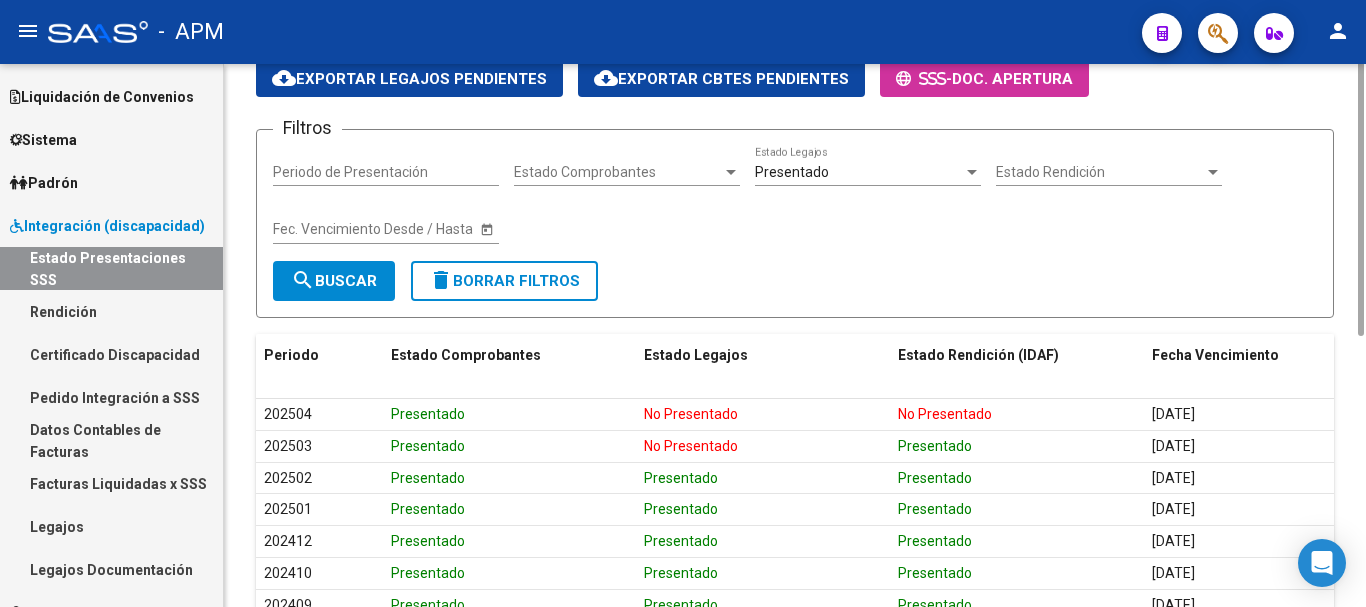 scroll, scrollTop: 0, scrollLeft: 0, axis: both 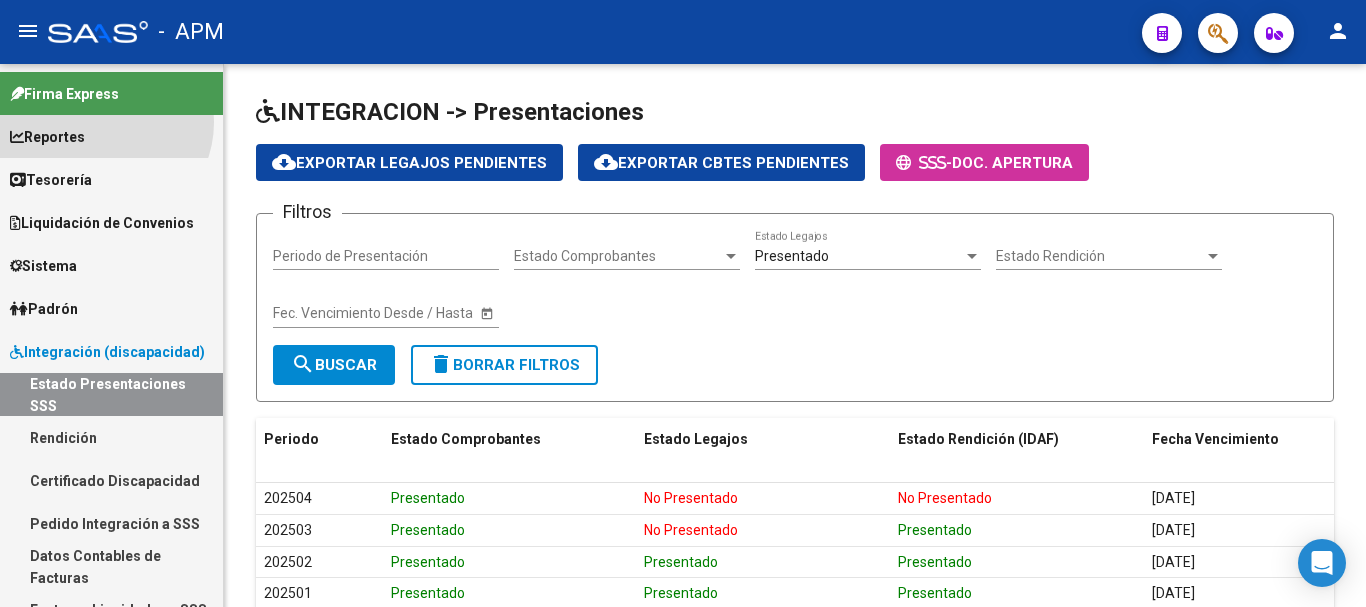 click on "Reportes" at bounding box center (111, 136) 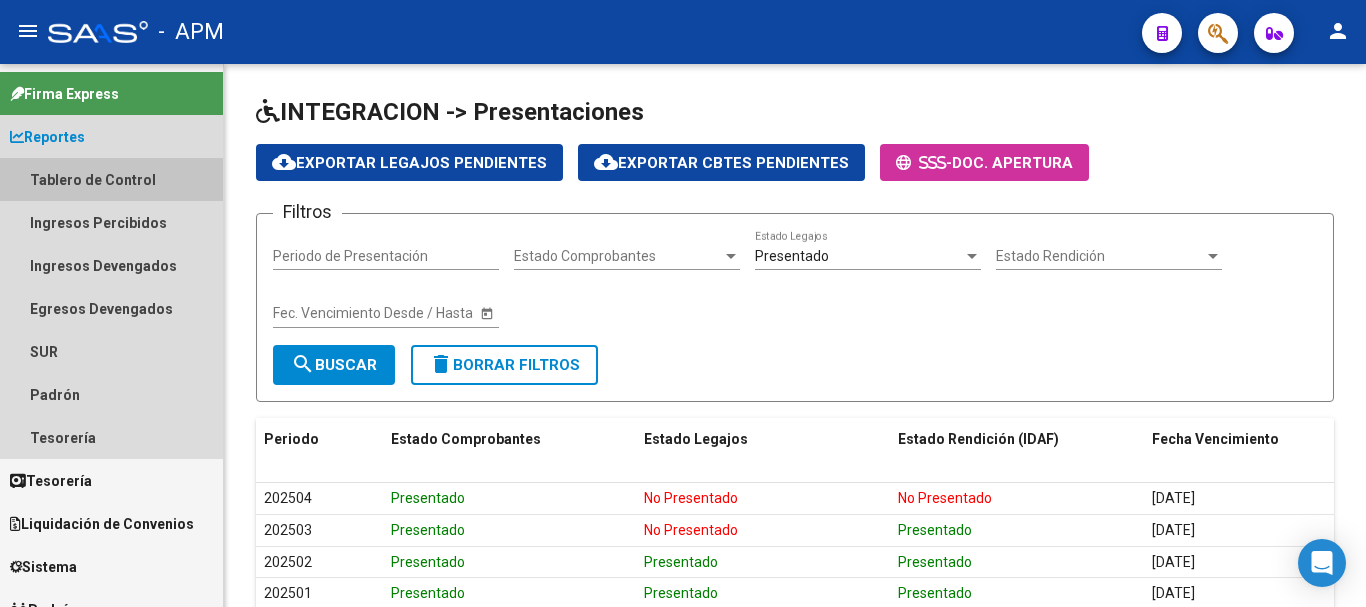 click on "Tablero de Control" at bounding box center [111, 179] 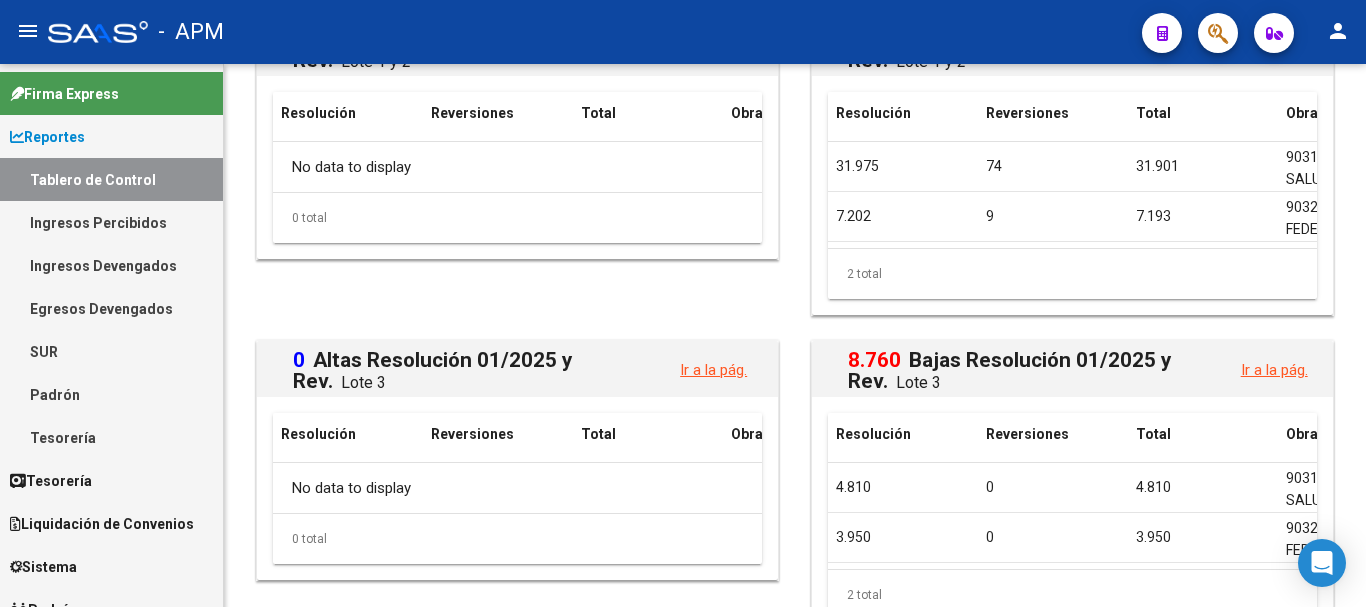 scroll, scrollTop: 2332, scrollLeft: 0, axis: vertical 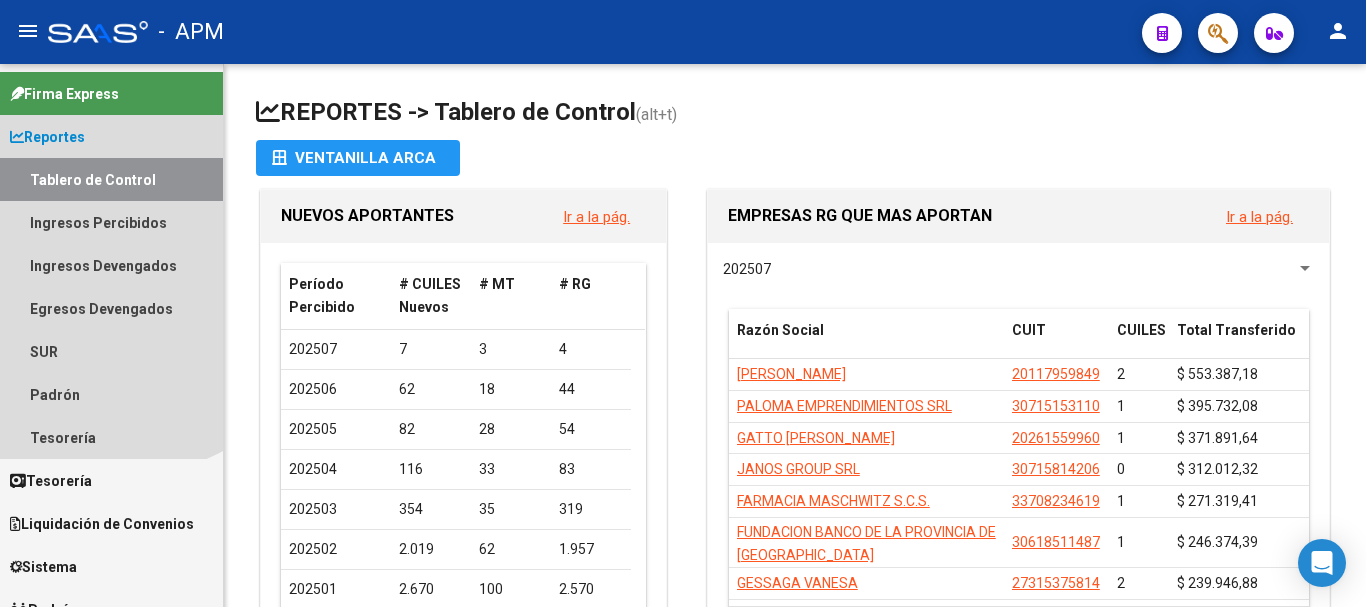 click on "Reportes" at bounding box center (47, 137) 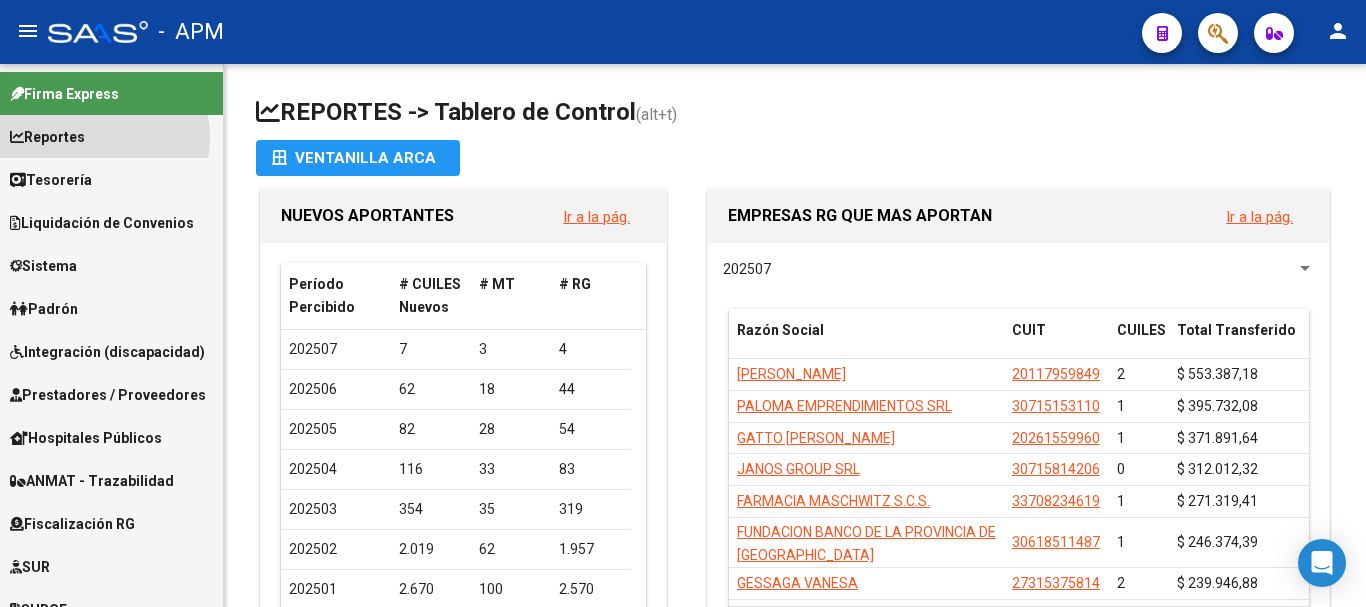 click on "Reportes" at bounding box center [111, 136] 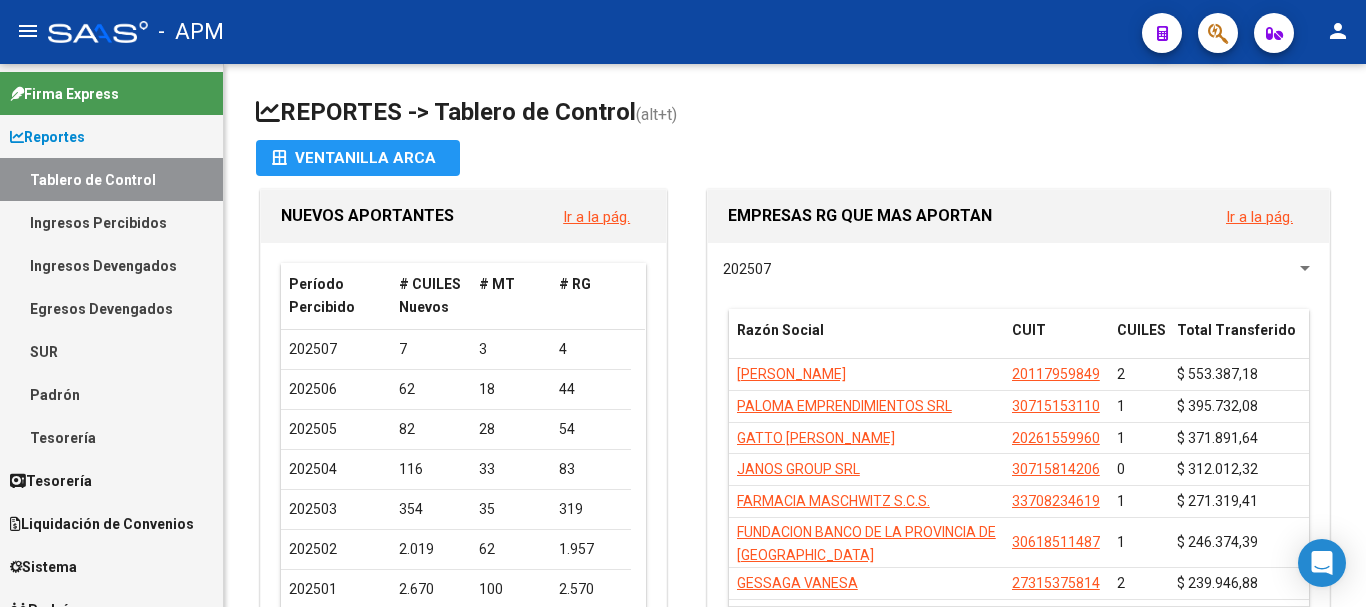 click on "Tablero de Control" at bounding box center (111, 179) 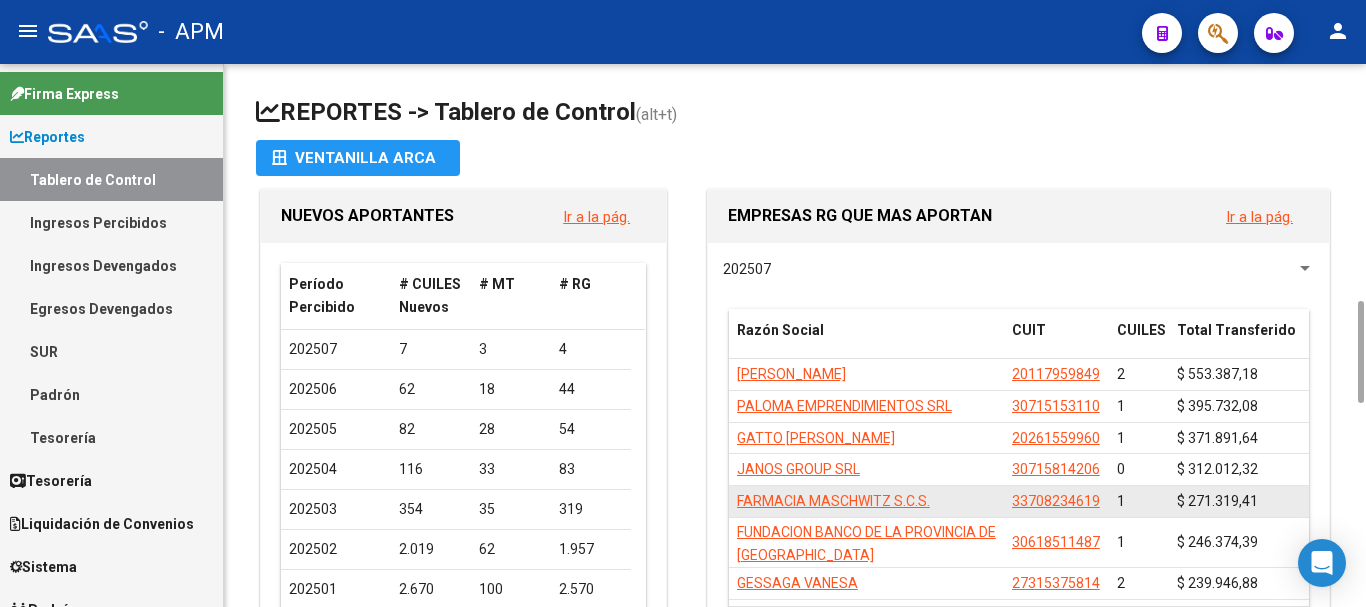 scroll, scrollTop: 400, scrollLeft: 0, axis: vertical 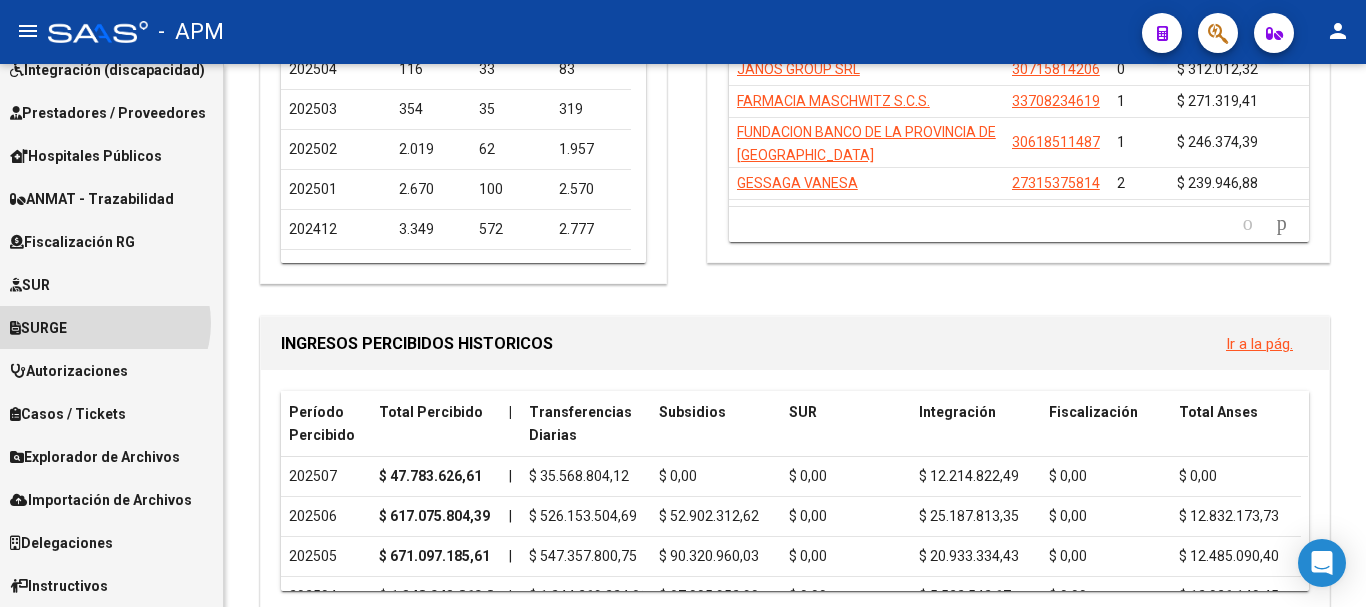 click on "SURGE" at bounding box center [111, 327] 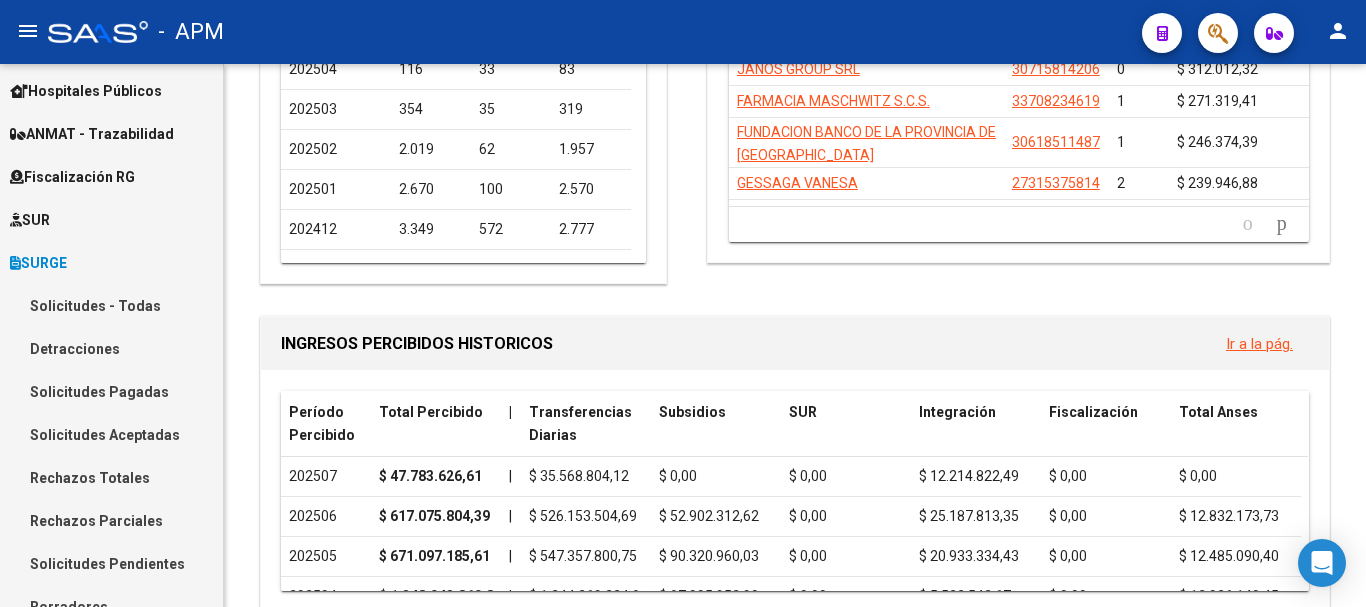 scroll, scrollTop: 382, scrollLeft: 0, axis: vertical 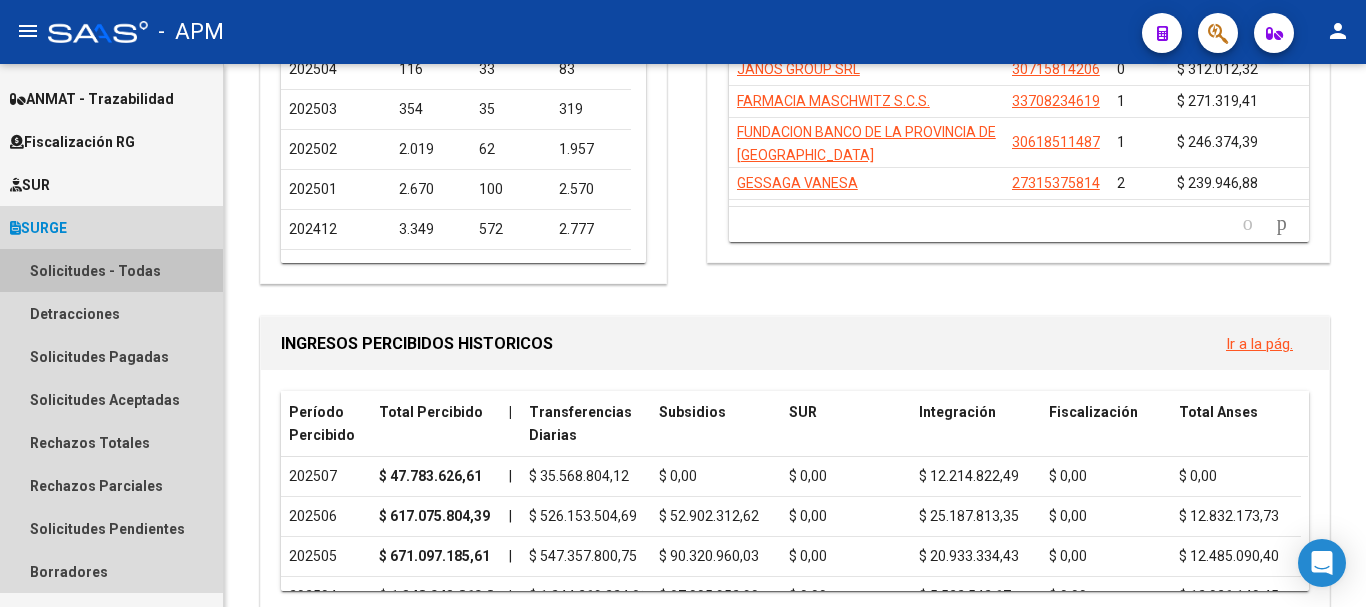 click on "Solicitudes - Todas" at bounding box center [111, 270] 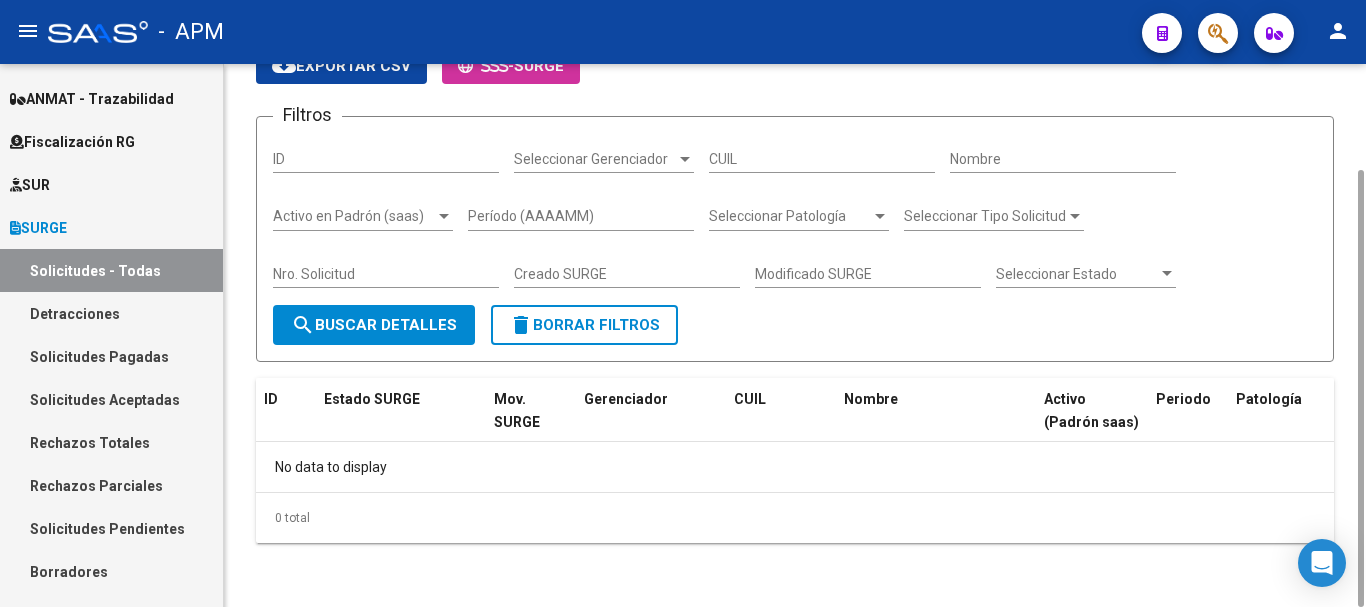 scroll, scrollTop: 0, scrollLeft: 0, axis: both 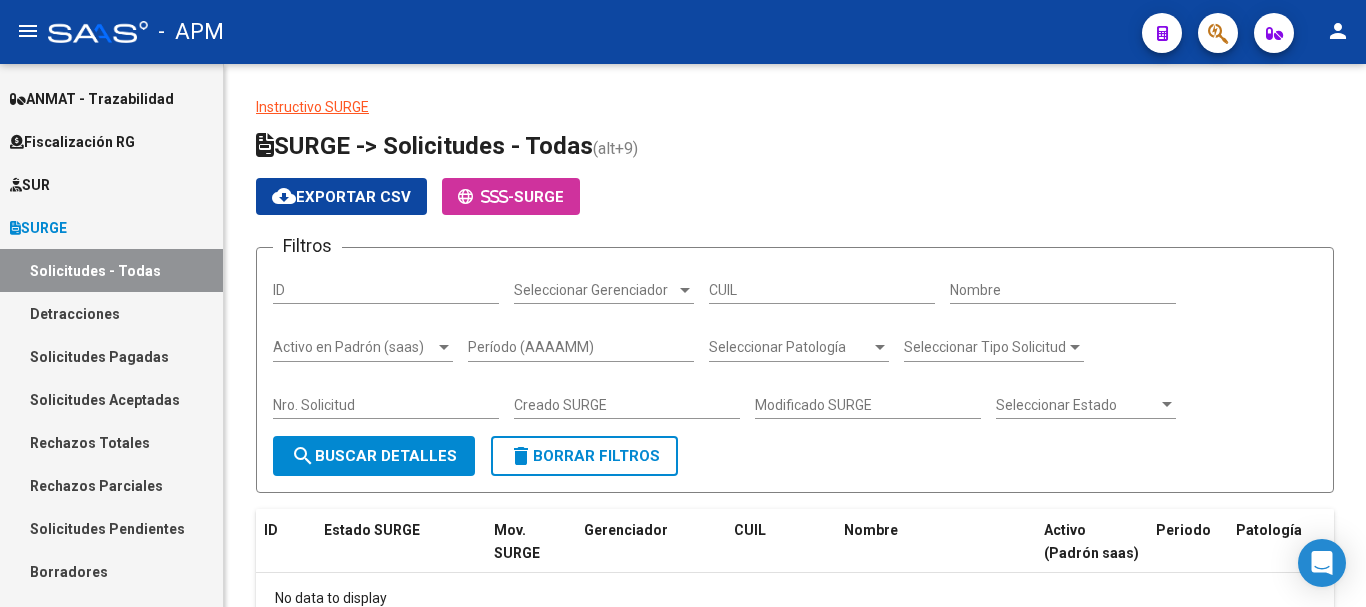 click on "Solicitudes Pagadas" at bounding box center [111, 356] 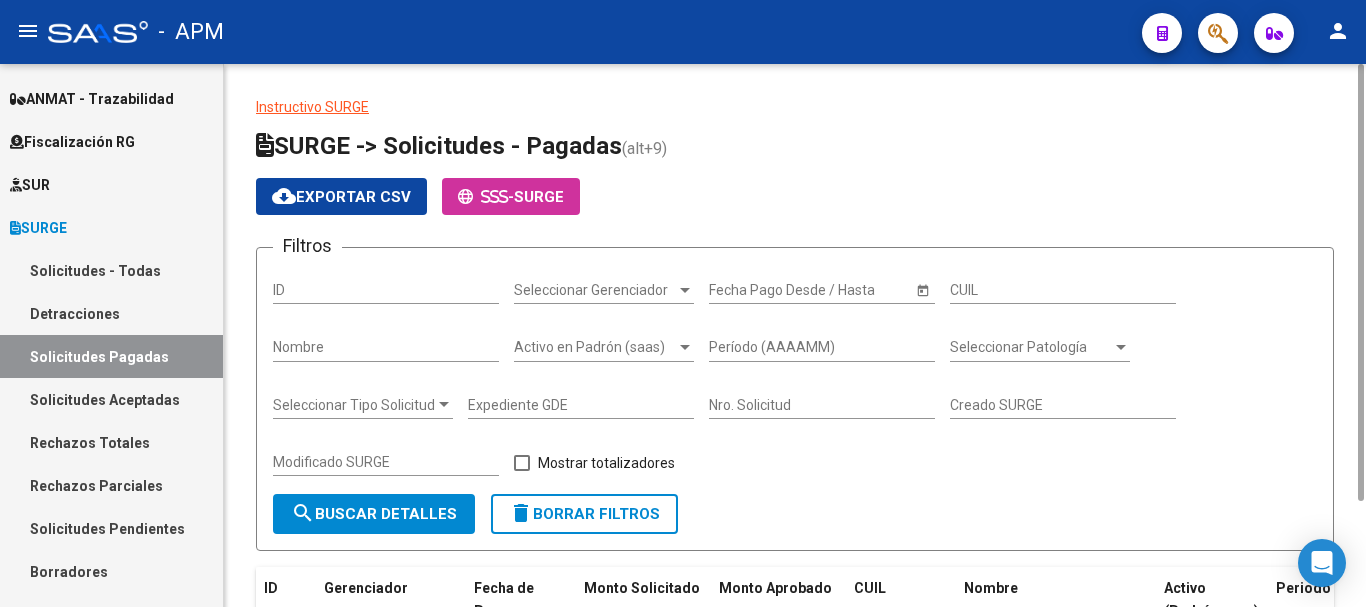 scroll, scrollTop: 189, scrollLeft: 0, axis: vertical 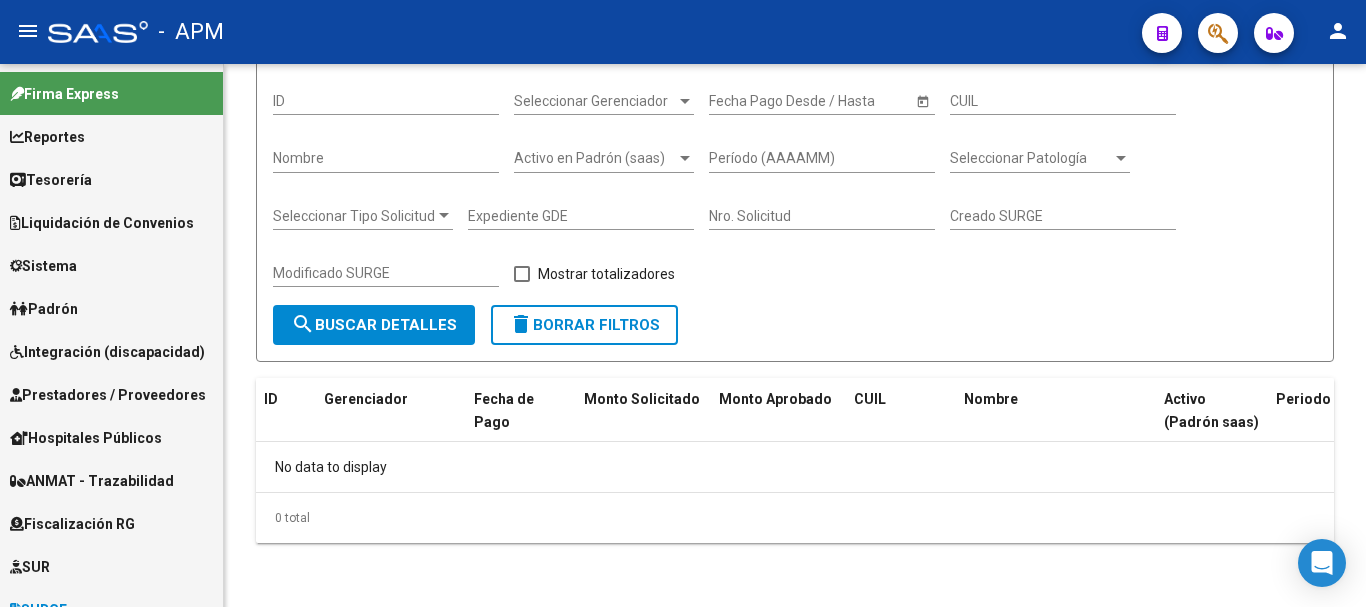 click on "Reportes" at bounding box center [111, 136] 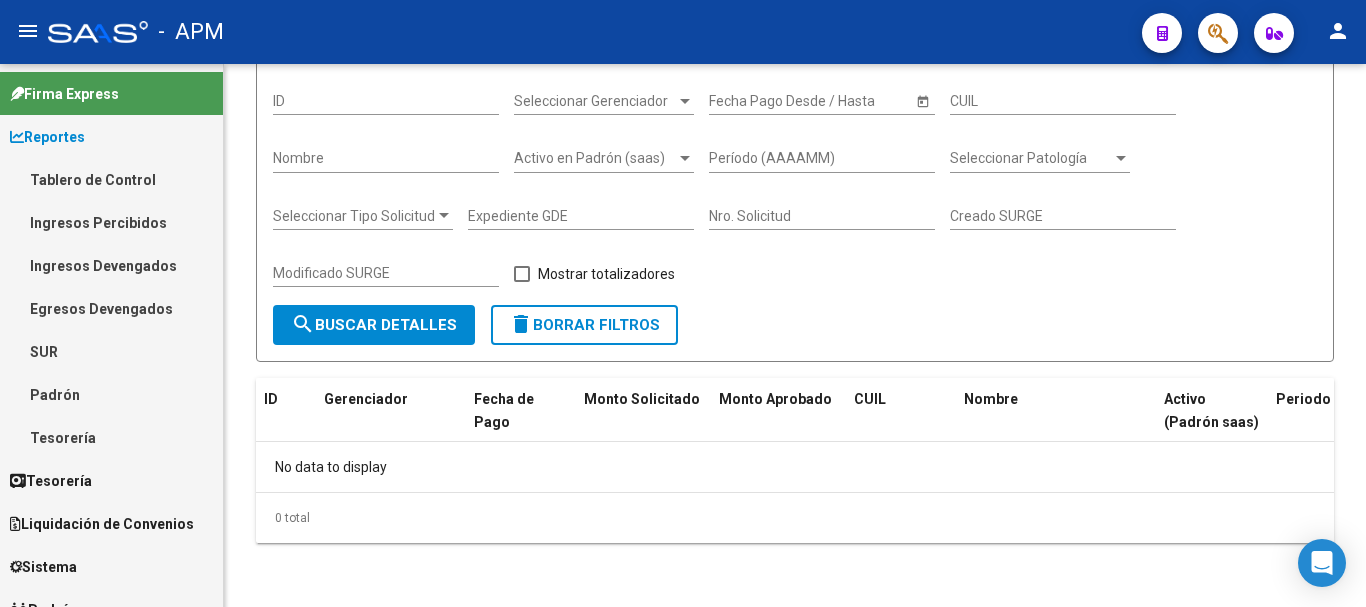 click on "Tablero de Control" at bounding box center (111, 179) 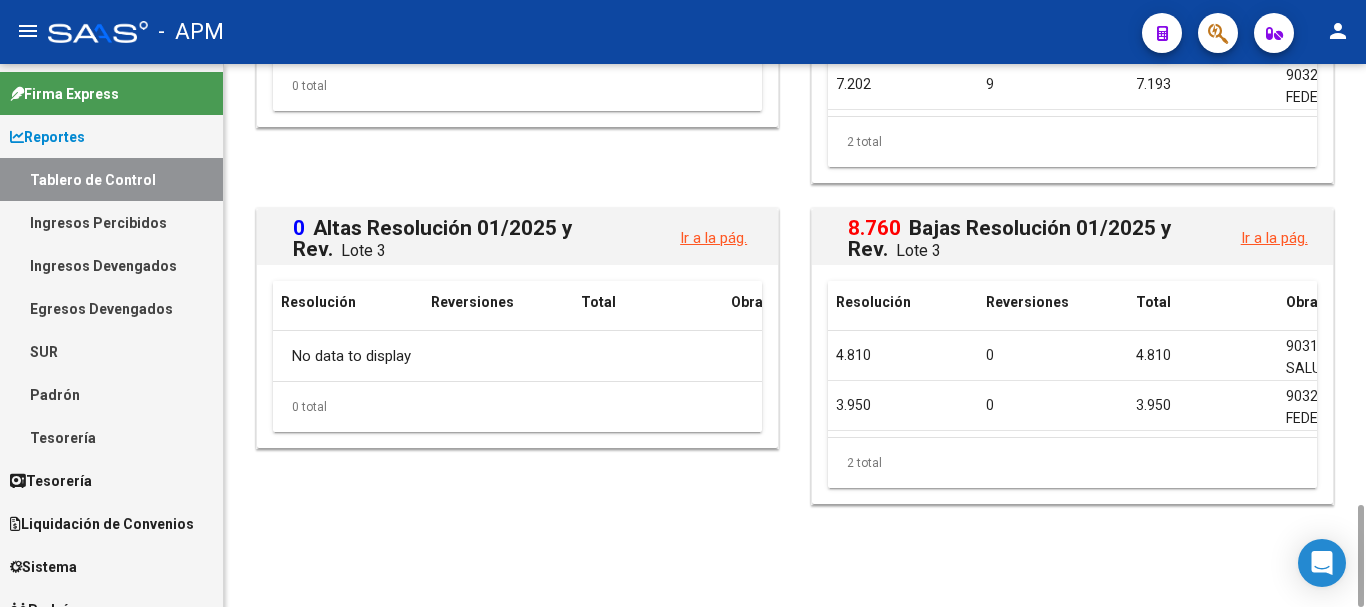scroll, scrollTop: 1732, scrollLeft: 0, axis: vertical 